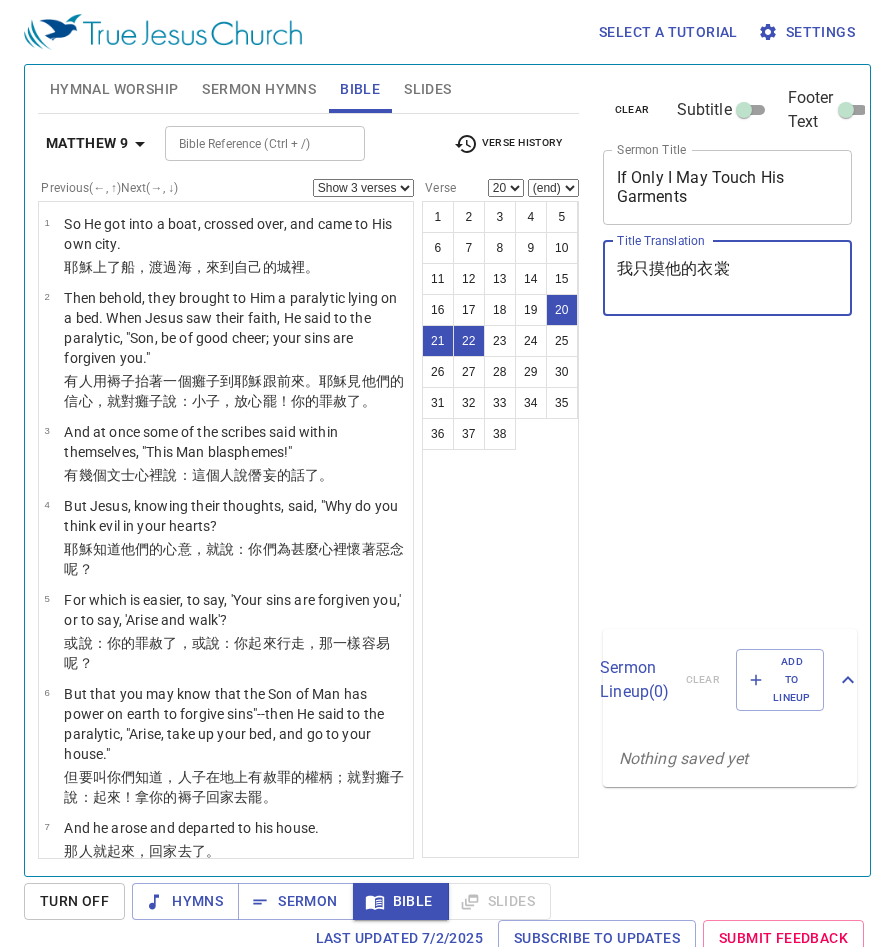 select on "3" 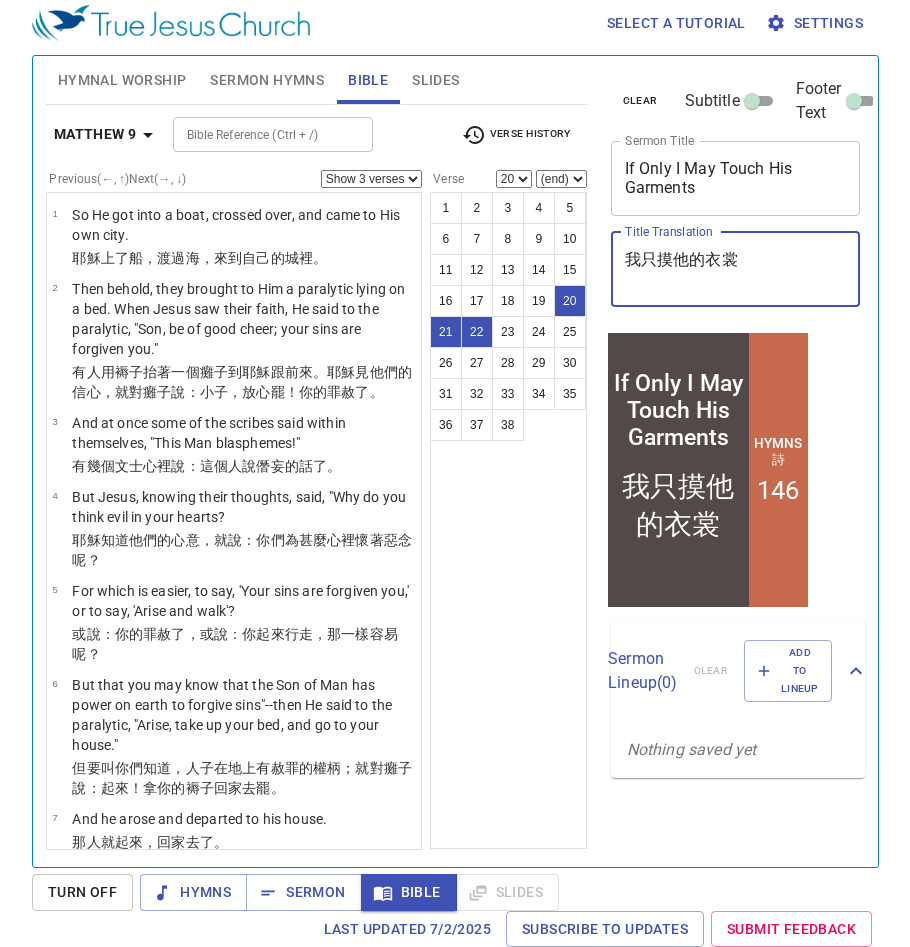 scroll, scrollTop: 0, scrollLeft: 0, axis: both 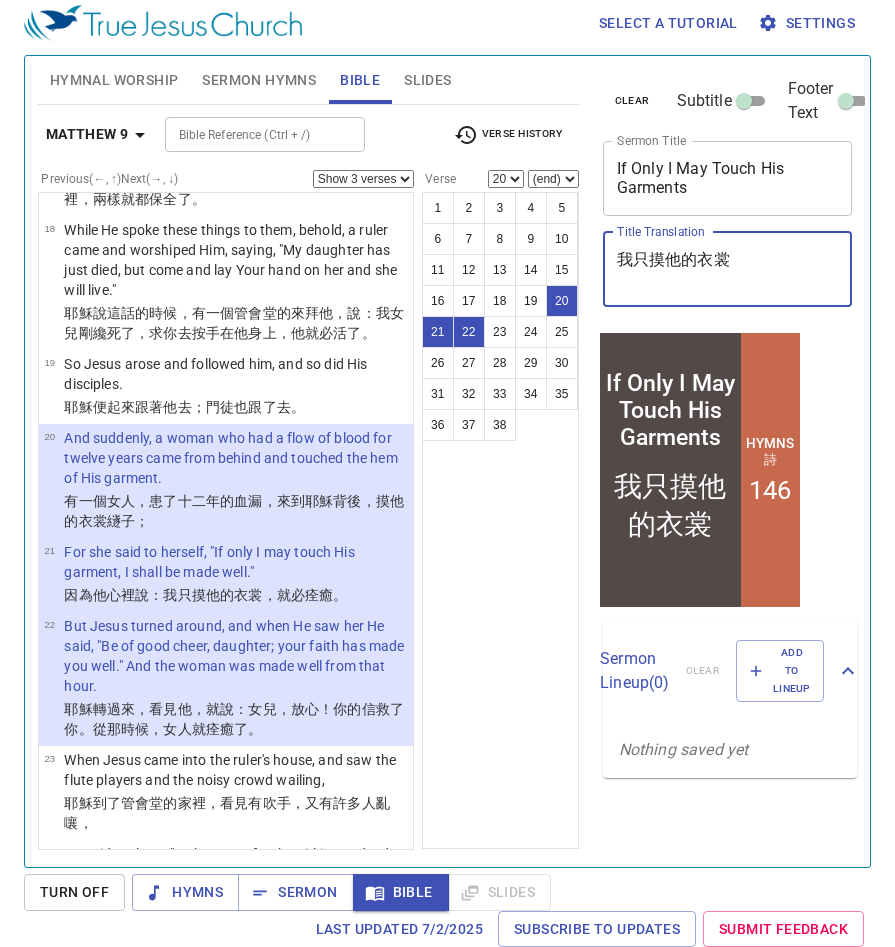 type on "我只摸他的衣裳" 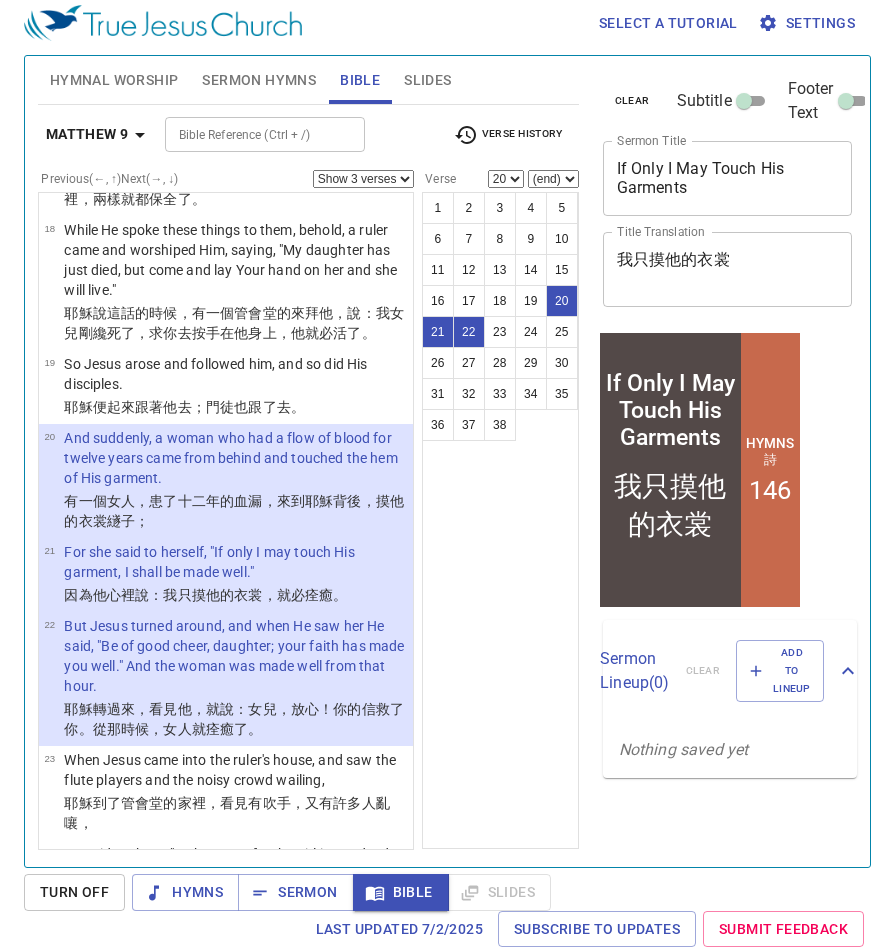 click on "1 2 3 4 5 6 7 8 9 10 11 12 13 14 15 16 17 18 19 20 21 22 23 24 25 26 27 28 29 30 31 32 33 34 35 36 37 38" at bounding box center (500, 520) 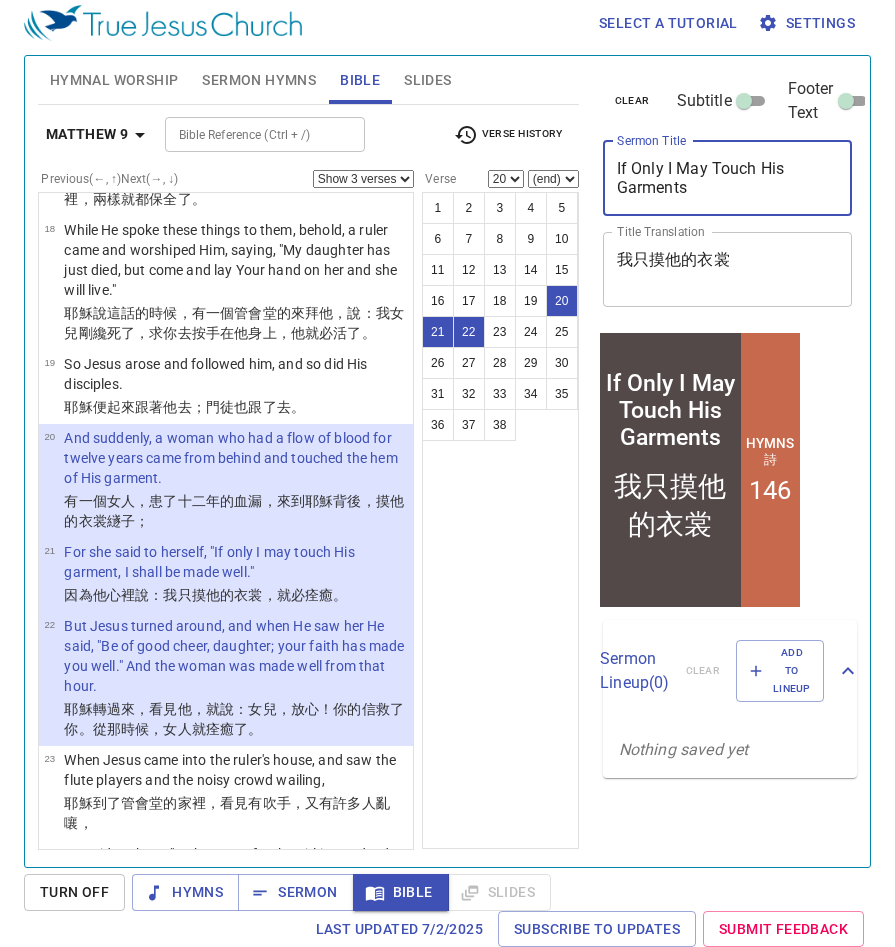 drag, startPoint x: 687, startPoint y: 189, endPoint x: 686, endPoint y: 211, distance: 22.022715 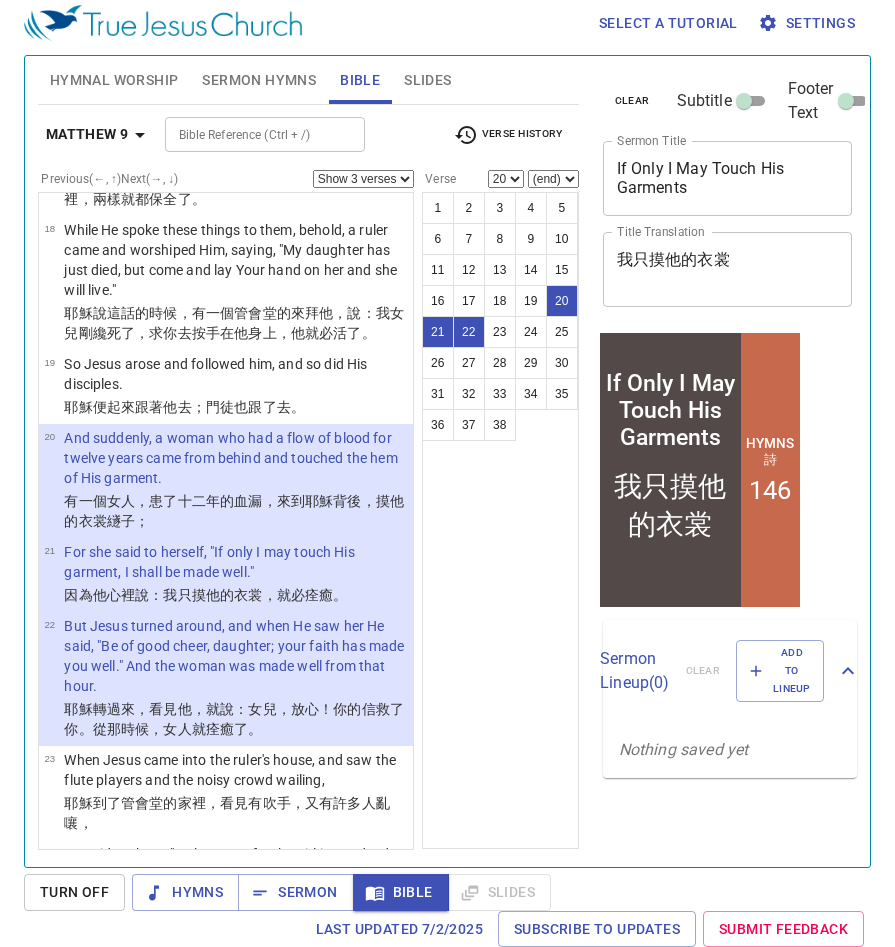 click on "If Only I May Touch His Garments x Sermon Title" at bounding box center (728, 178) 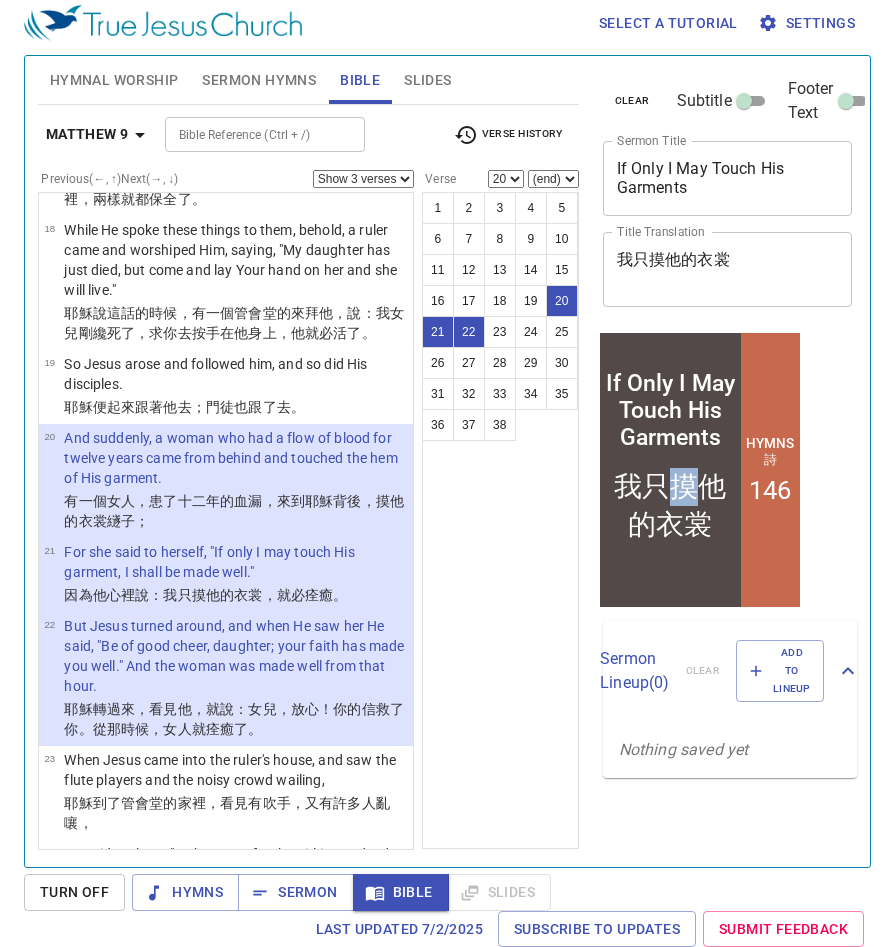 click on "我只摸他的衣裳" at bounding box center (669, 505) 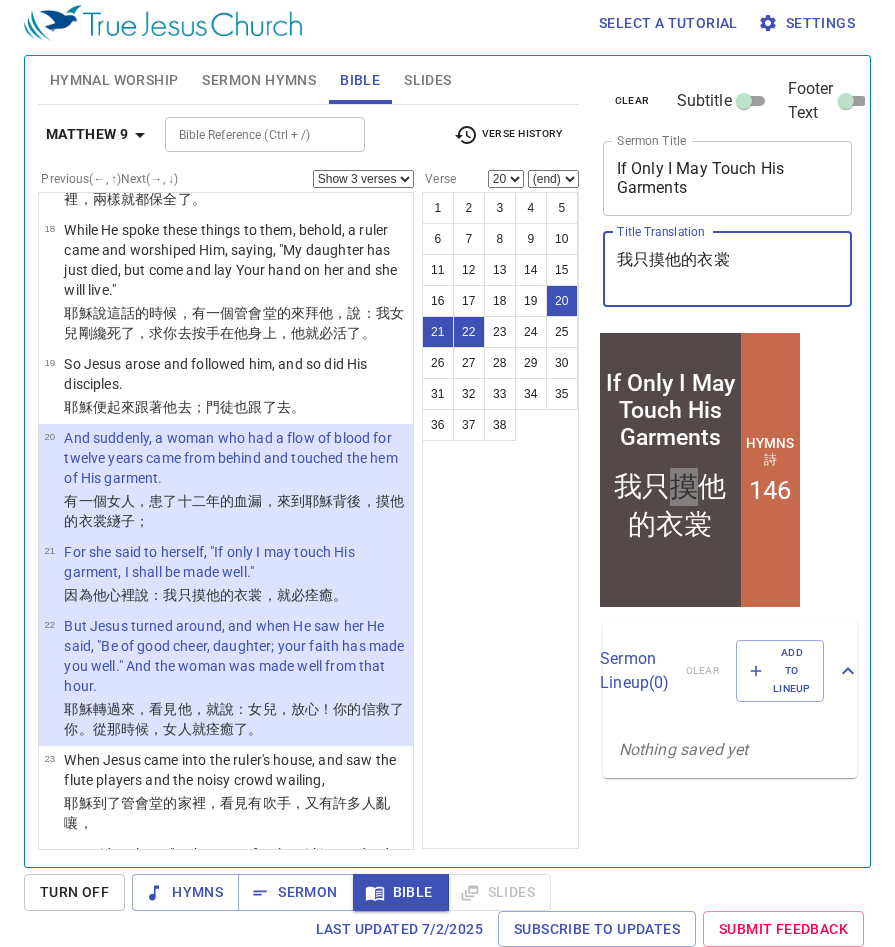 drag, startPoint x: 79, startPoint y: 156, endPoint x: 775, endPoint y: 266, distance: 704.6389 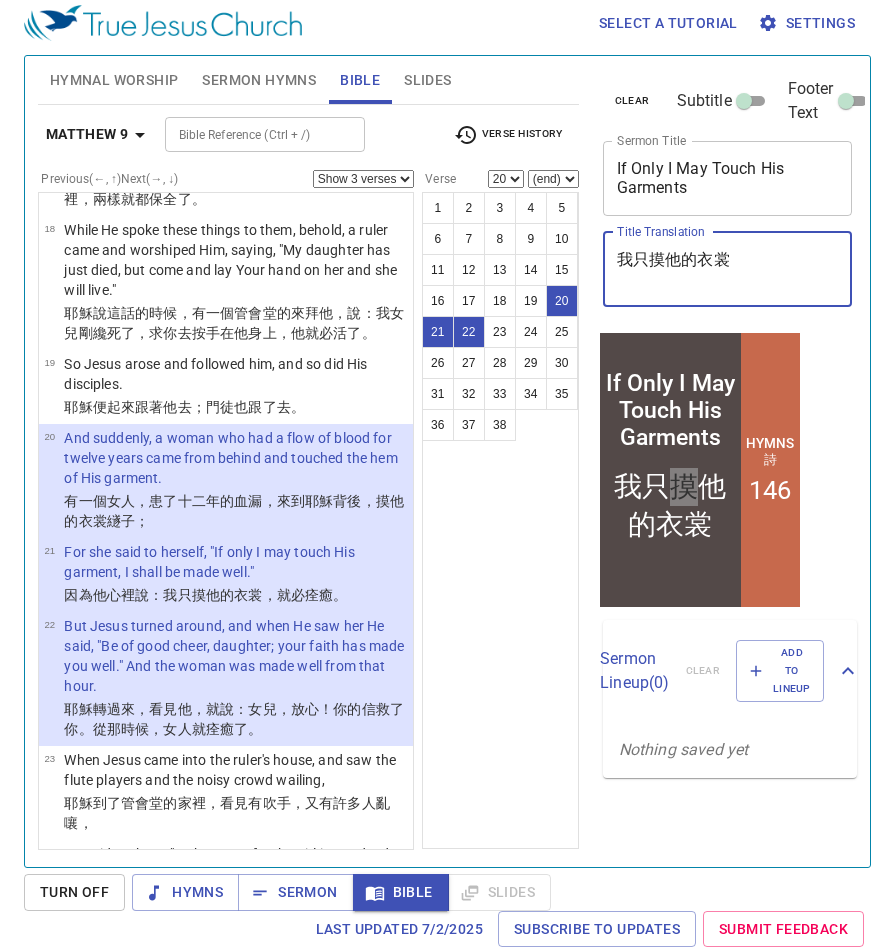 click on "我只摸他的衣裳" at bounding box center (728, 269) 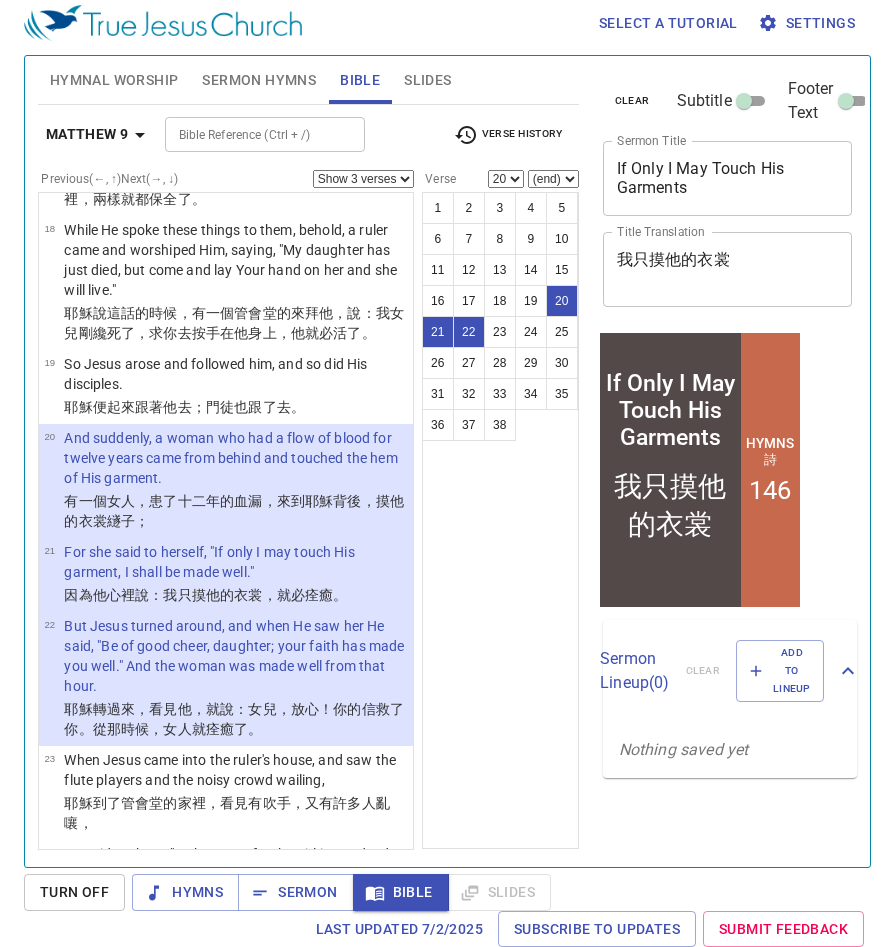 click on "Hymns   詩 146" at bounding box center (769, 469) 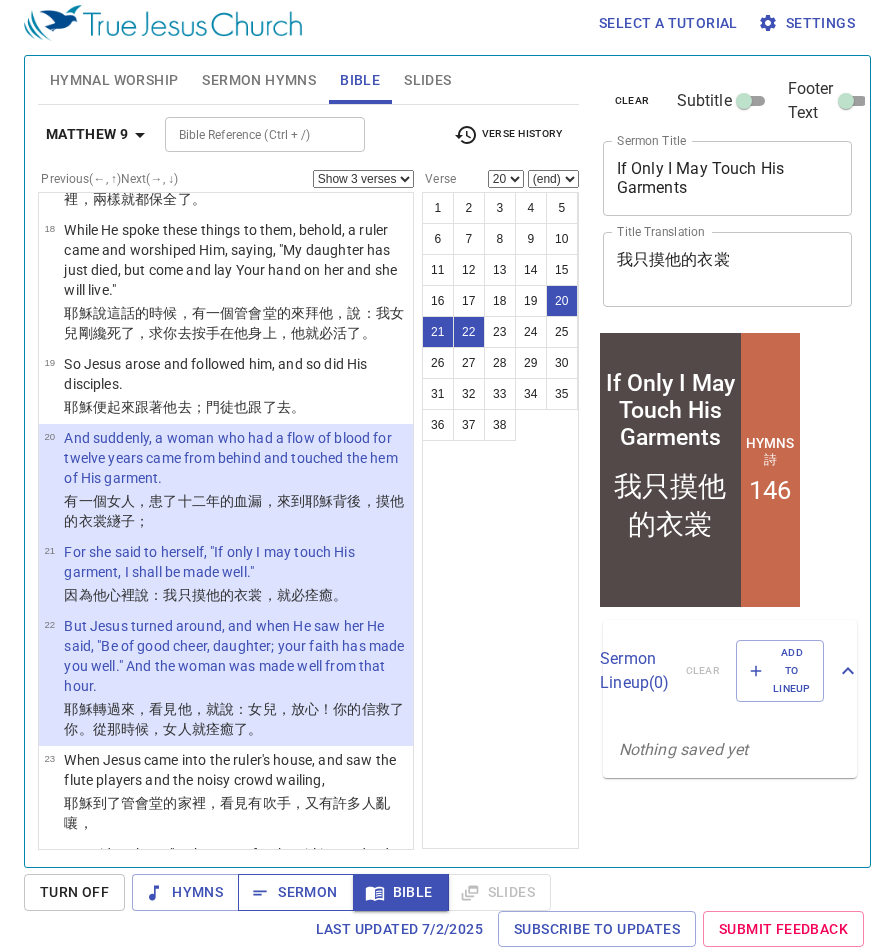 click on "Sermon" at bounding box center [295, 892] 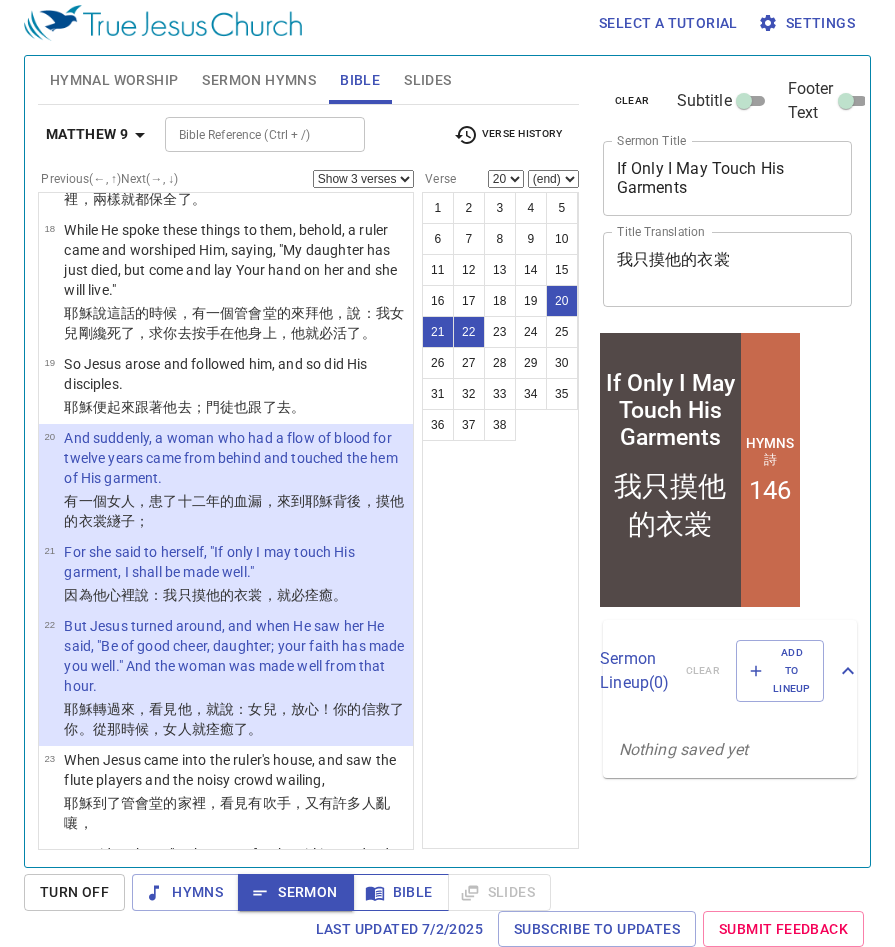 click on "Bible" at bounding box center (401, 892) 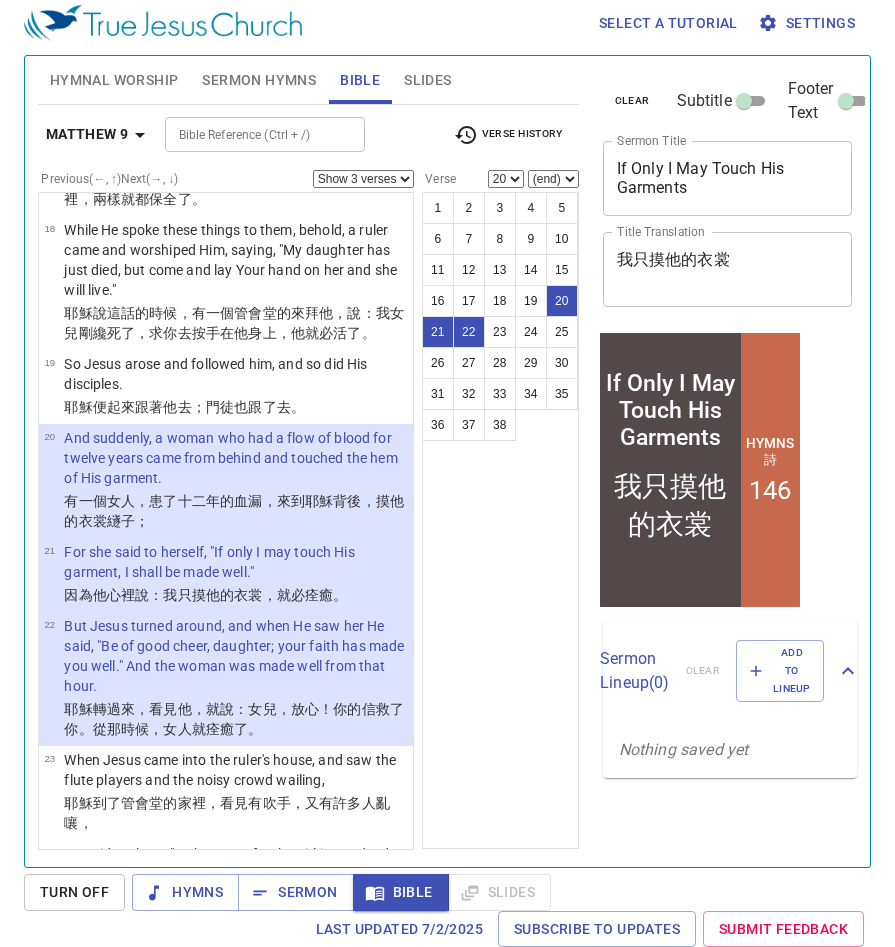 click on "And suddenly, a woman who had a flow of blood for twelve years came from behind and touched the hem of His garment." at bounding box center (235, 458) 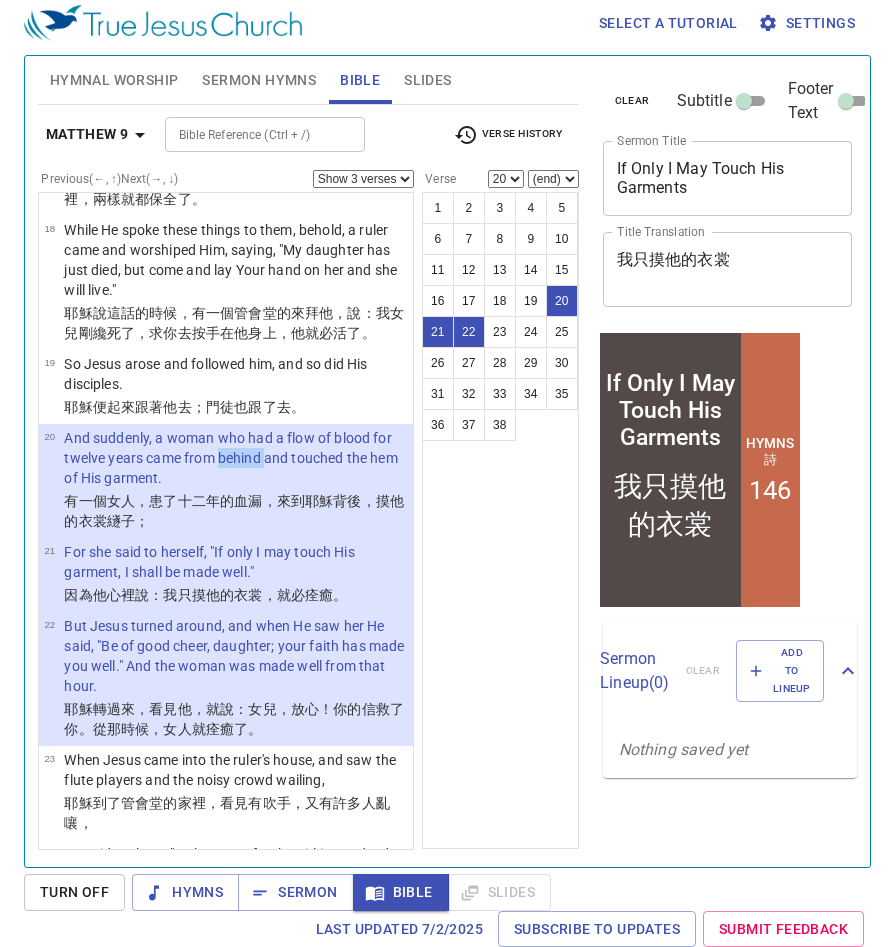click on "And suddenly, a woman who had a flow of blood for twelve years came from behind and touched the hem of His garment." at bounding box center (235, 458) 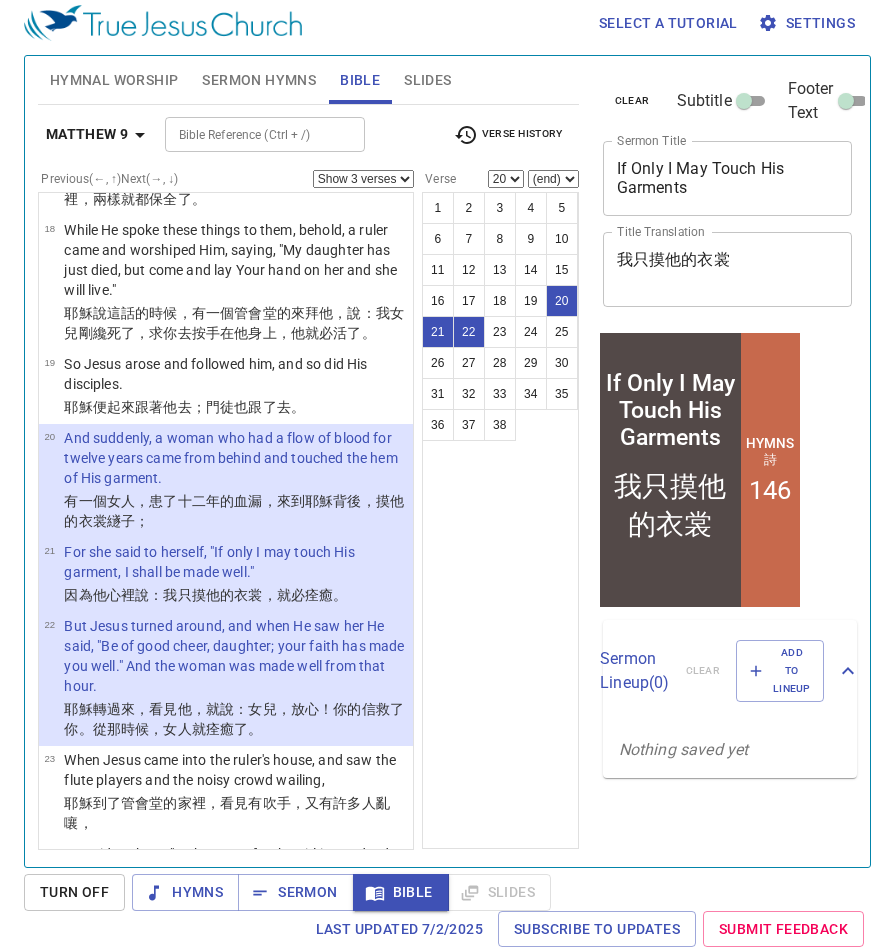 click on "And suddenly, a woman who had a flow of blood for twelve years came from behind and touched the hem of His garment." at bounding box center (235, 458) 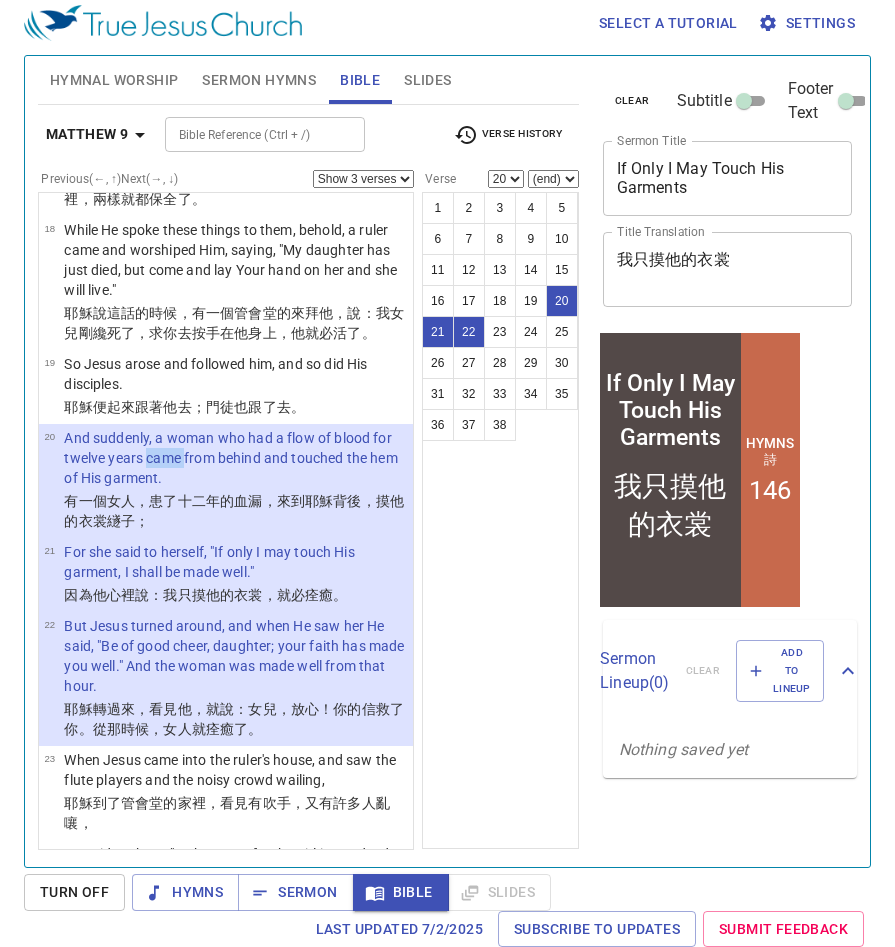 click on "And suddenly, a woman who had a flow of blood for twelve years came from behind and touched the hem of His garment." at bounding box center (235, 458) 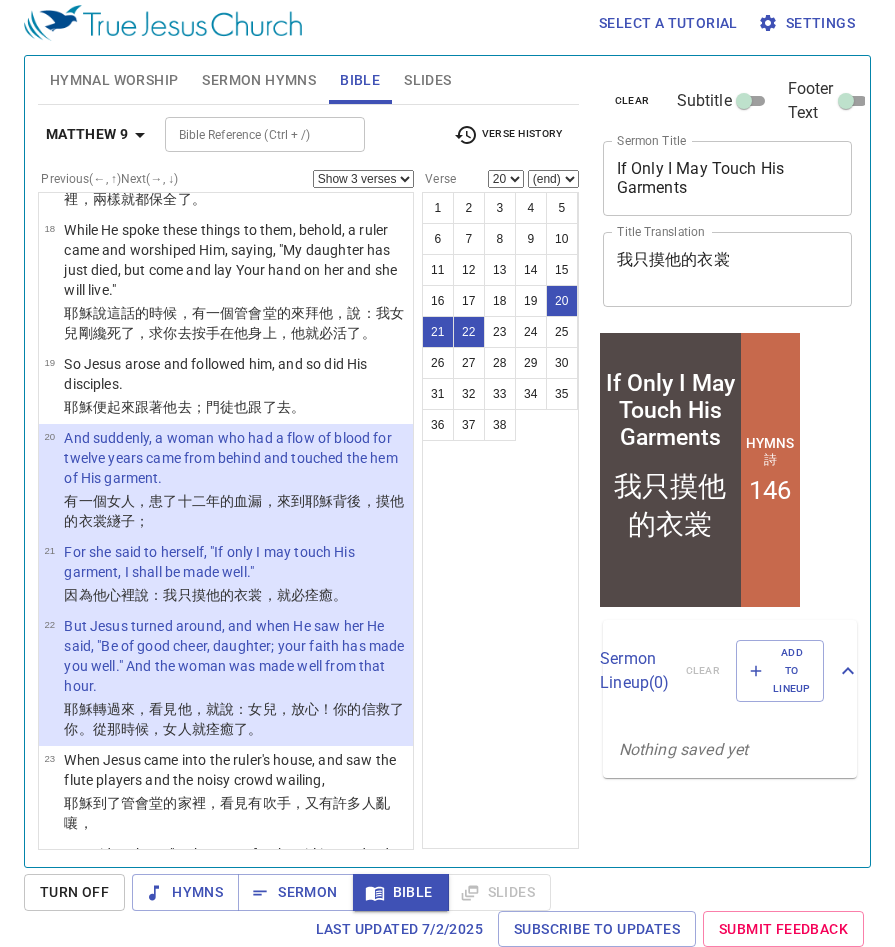 click on "And suddenly, a woman who had a flow of blood for twelve years came from behind and touched the hem of His garment." at bounding box center [235, 458] 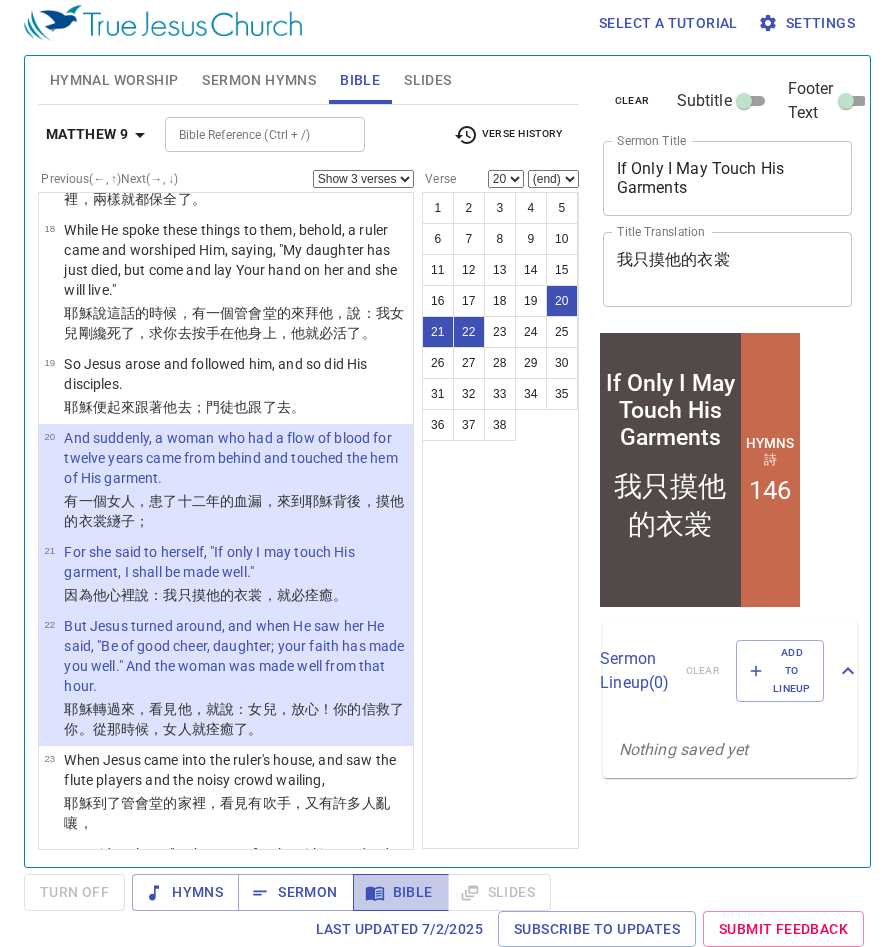 click 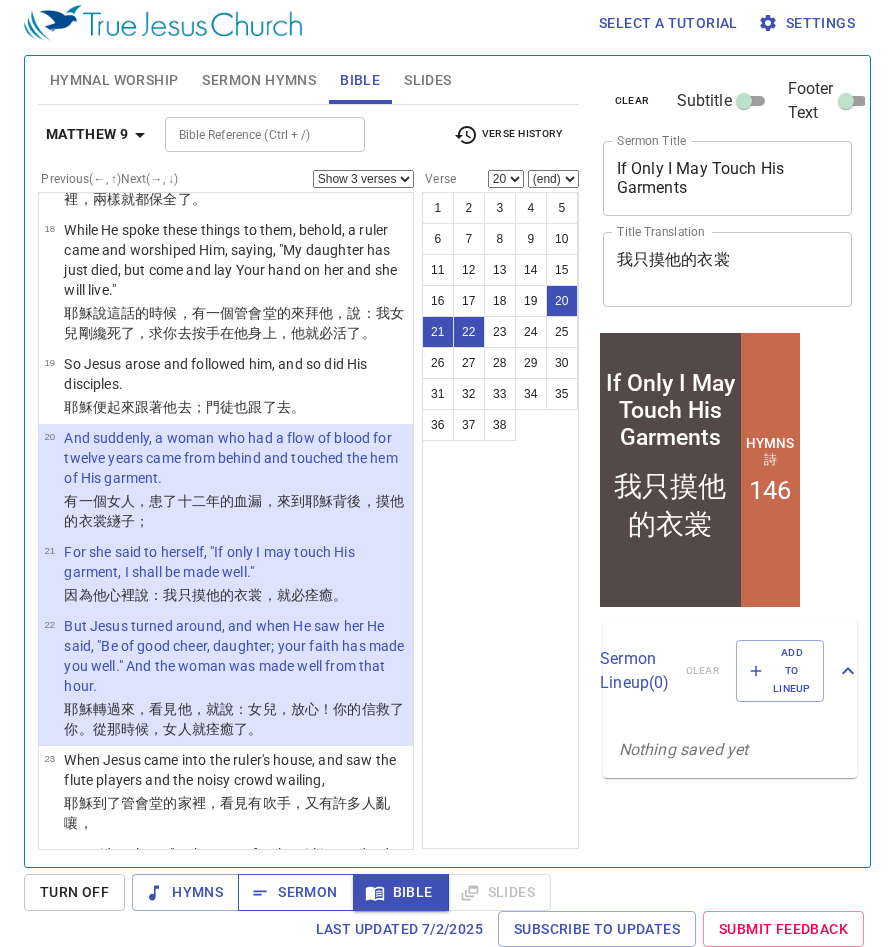 click on "Sermon" at bounding box center [295, 892] 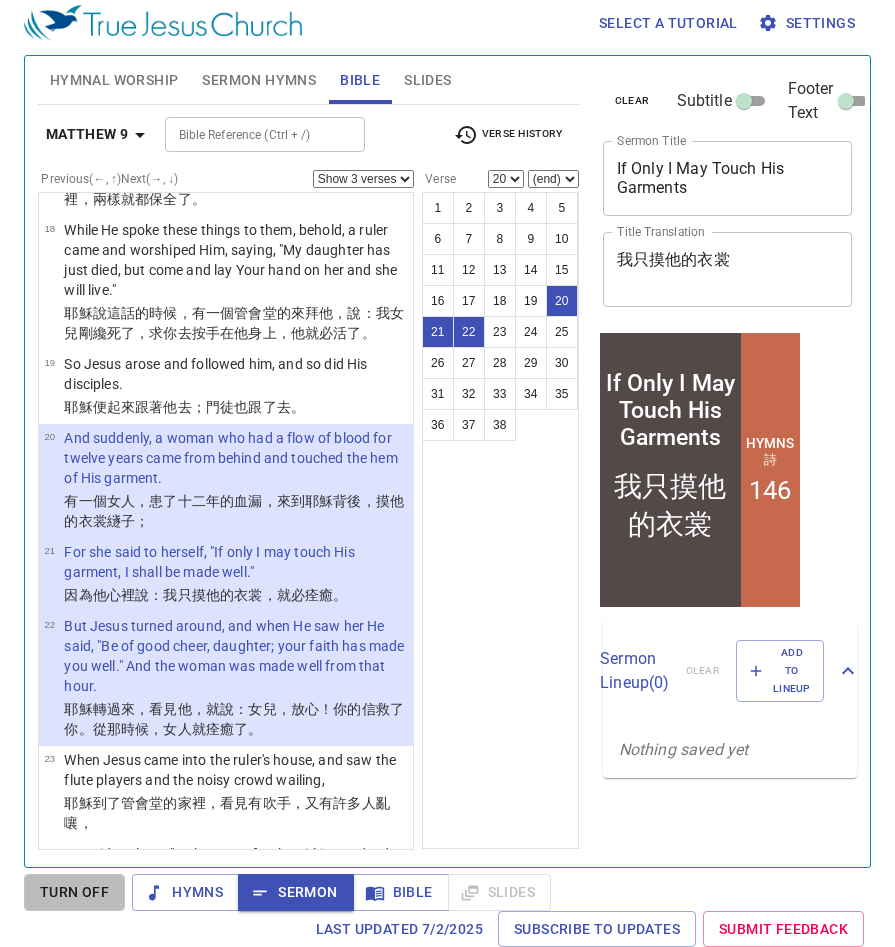 click on "Turn Off" at bounding box center [74, 892] 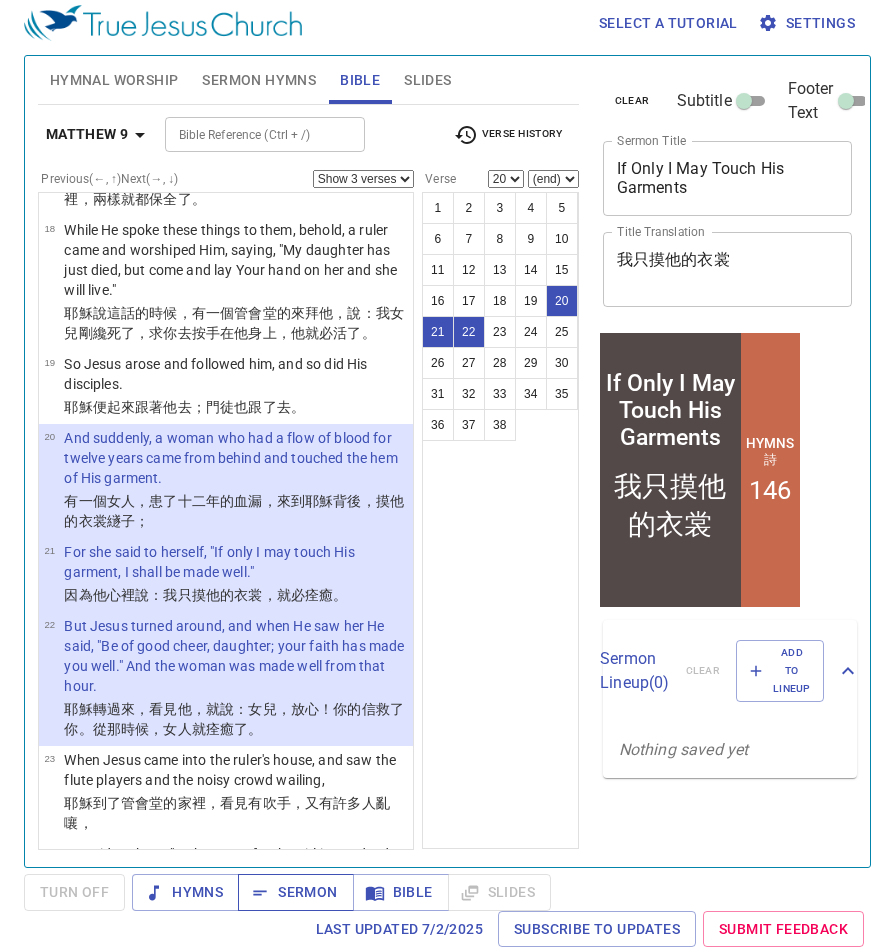 click 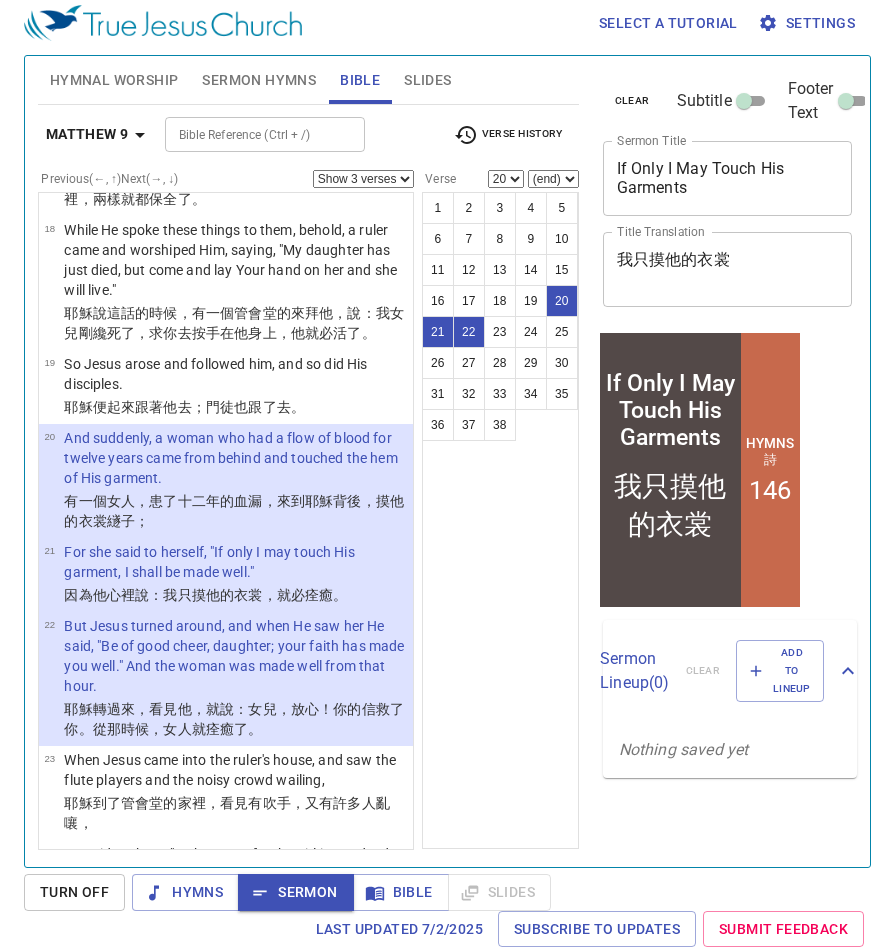 click on "Show 1 verse Show 2 verses Show 3 verses Show 4 verses Show 5 verses" at bounding box center (363, 179) 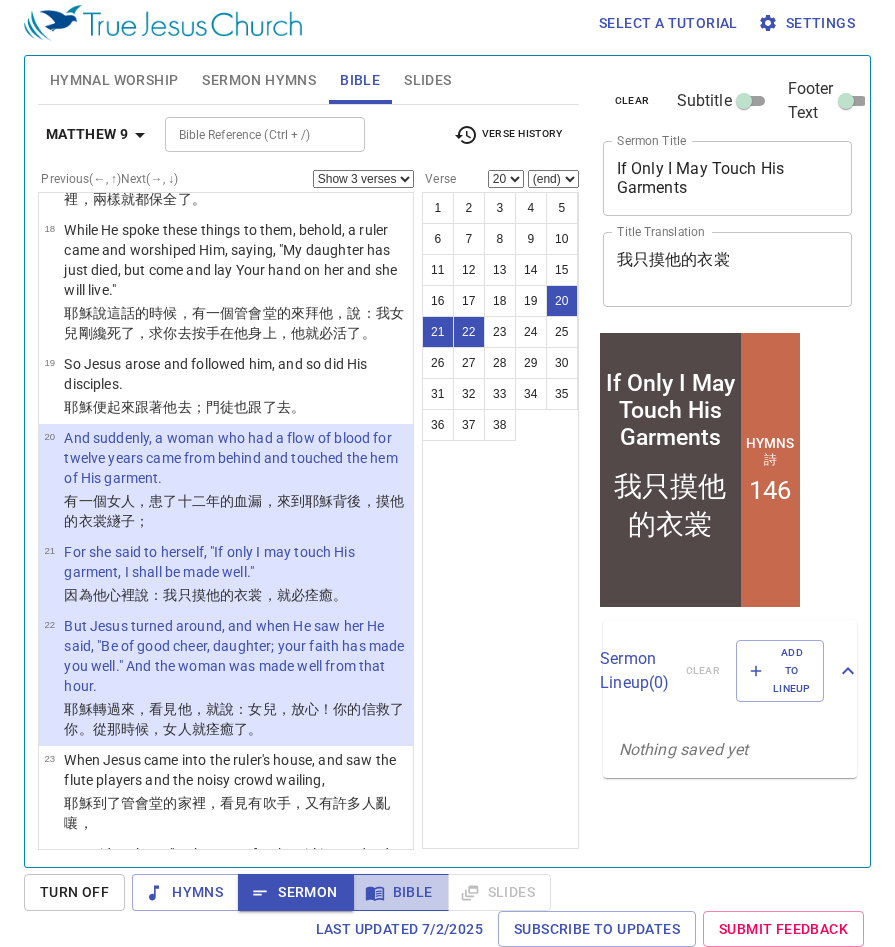 click on "Bible" at bounding box center (401, 892) 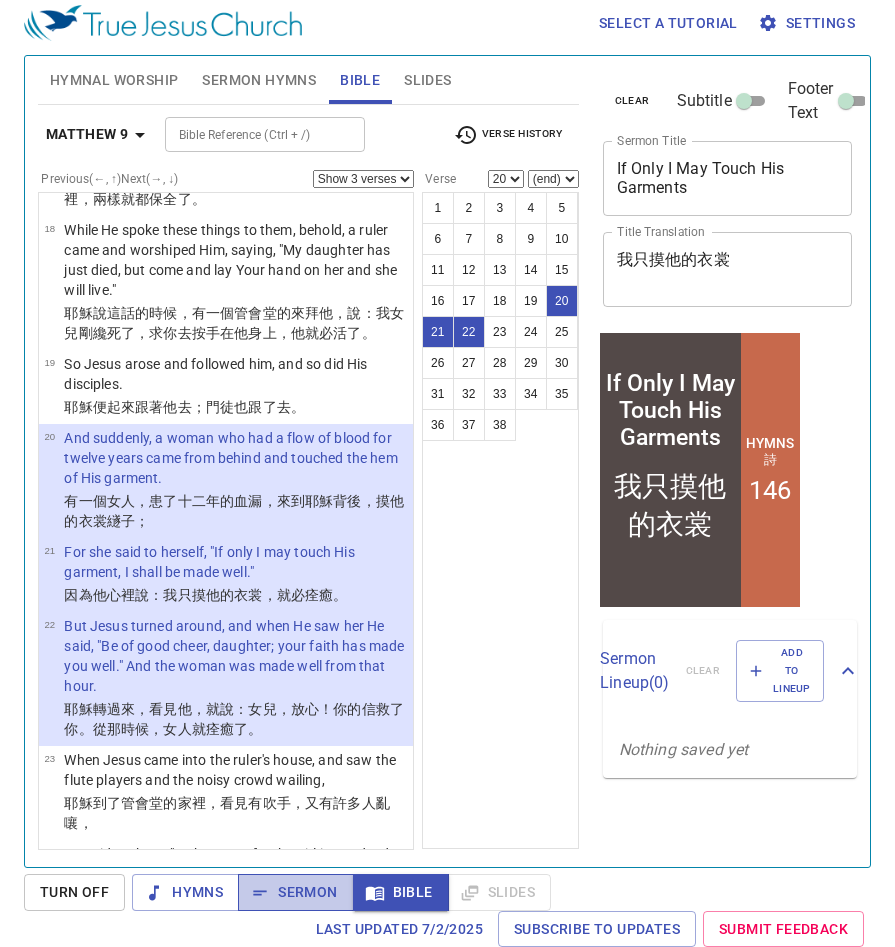 click on "Sermon" at bounding box center (295, 892) 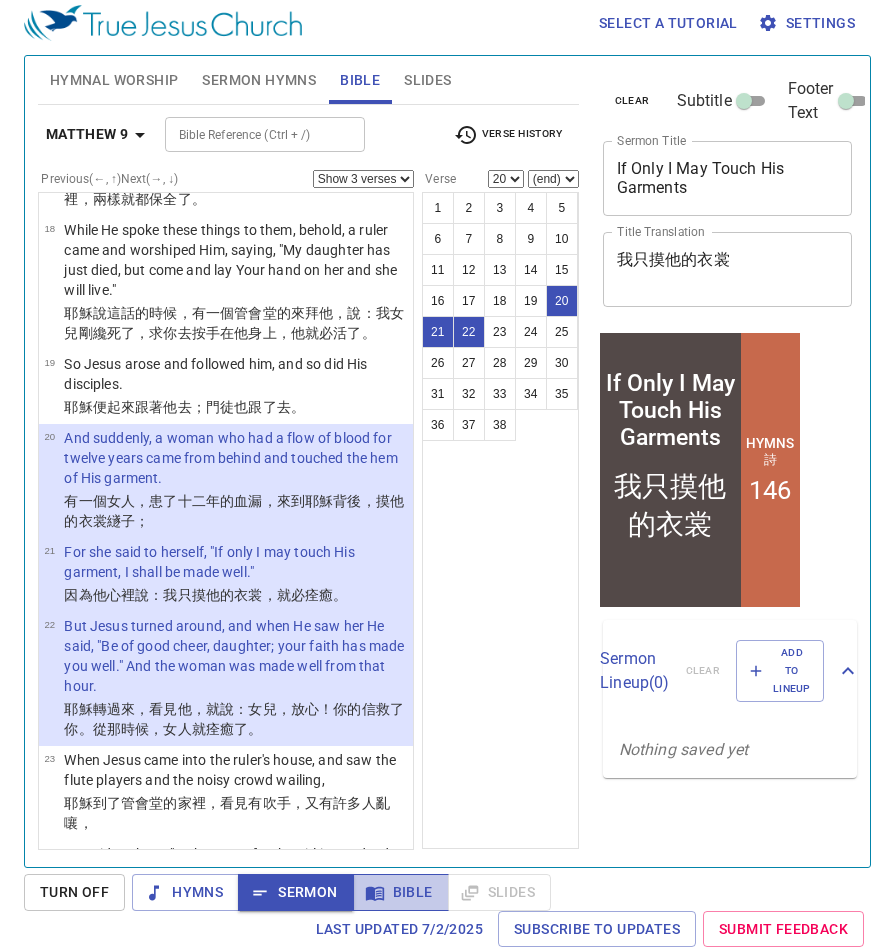 click on "Bible" at bounding box center [401, 892] 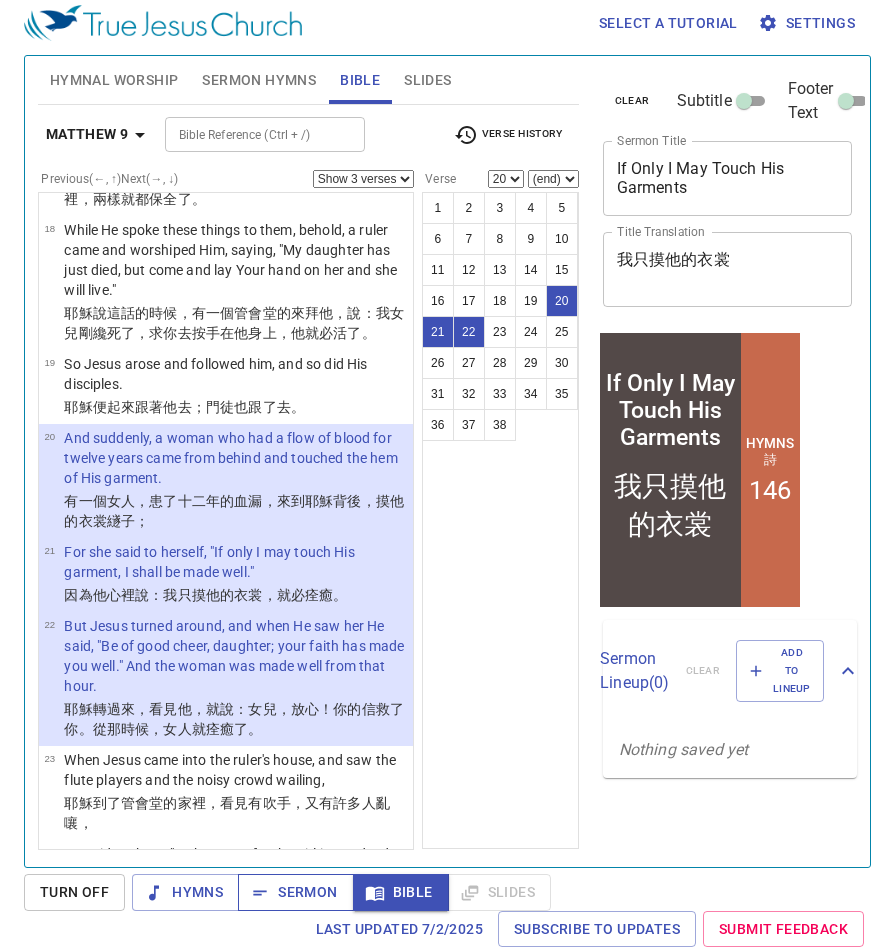 click on "Sermon" at bounding box center [295, 892] 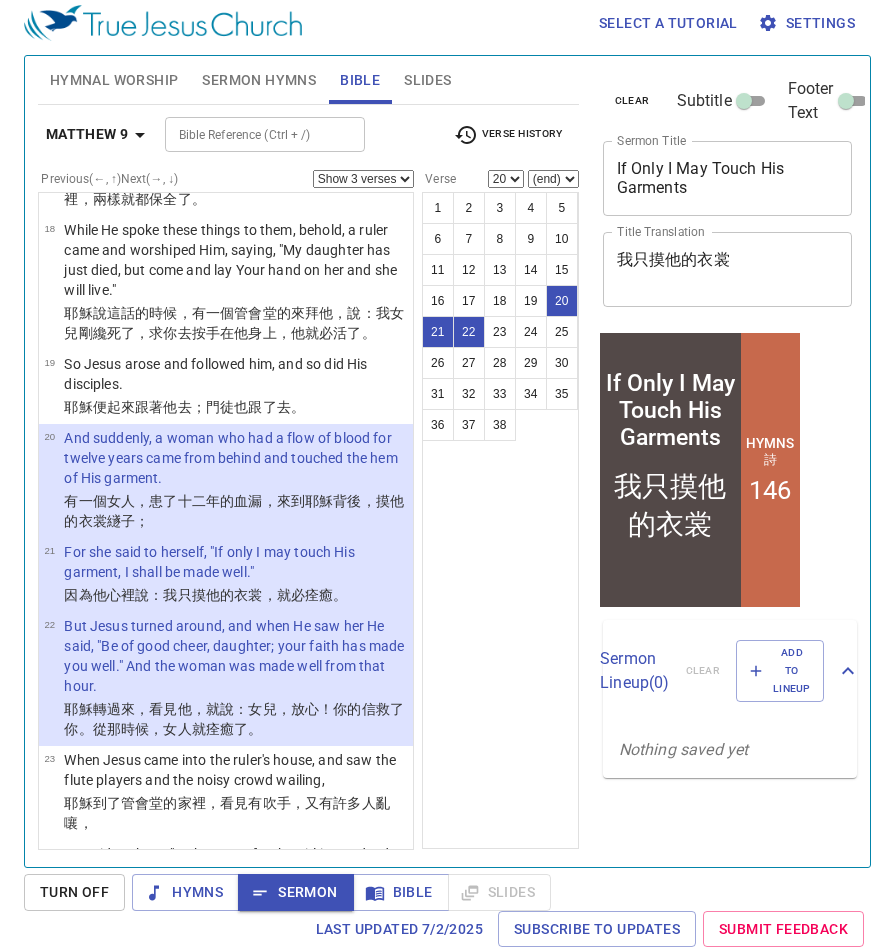 type 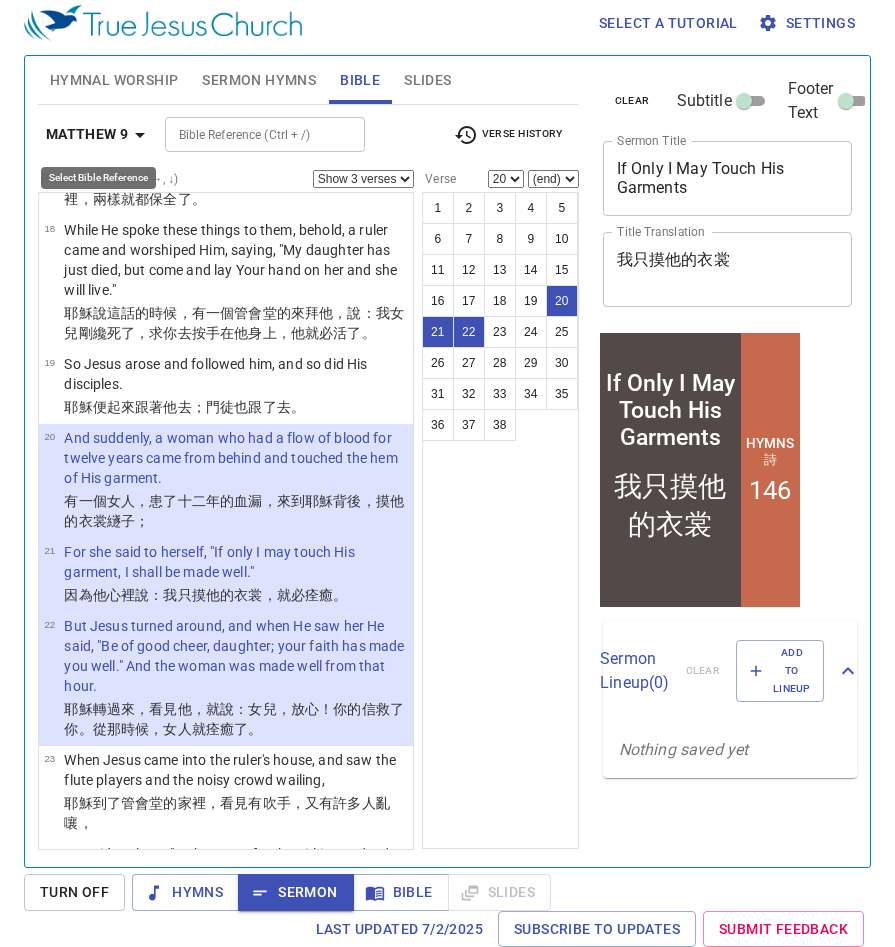 click 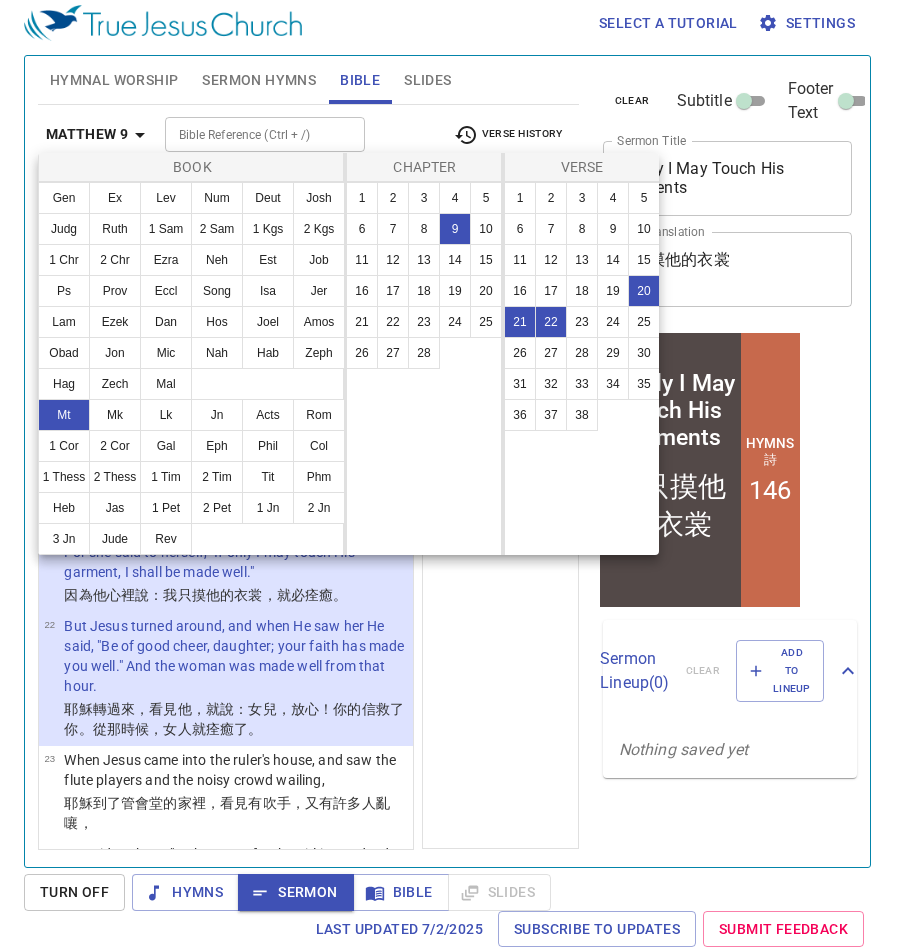 click at bounding box center [455, 473] 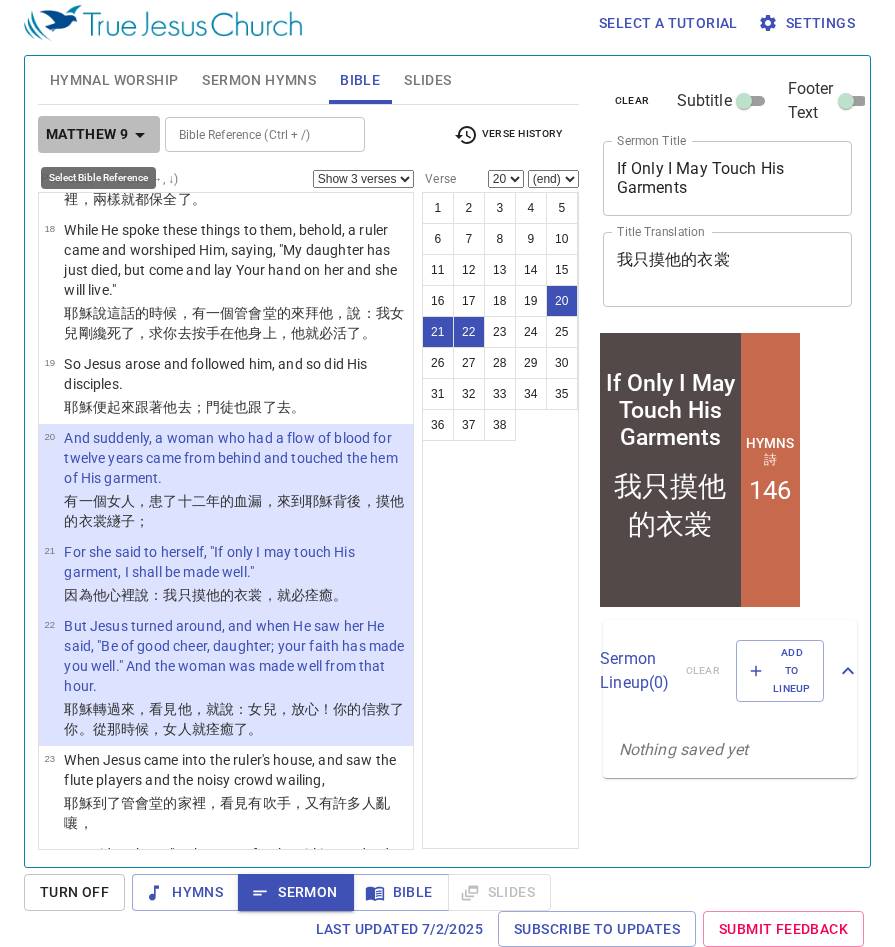 click 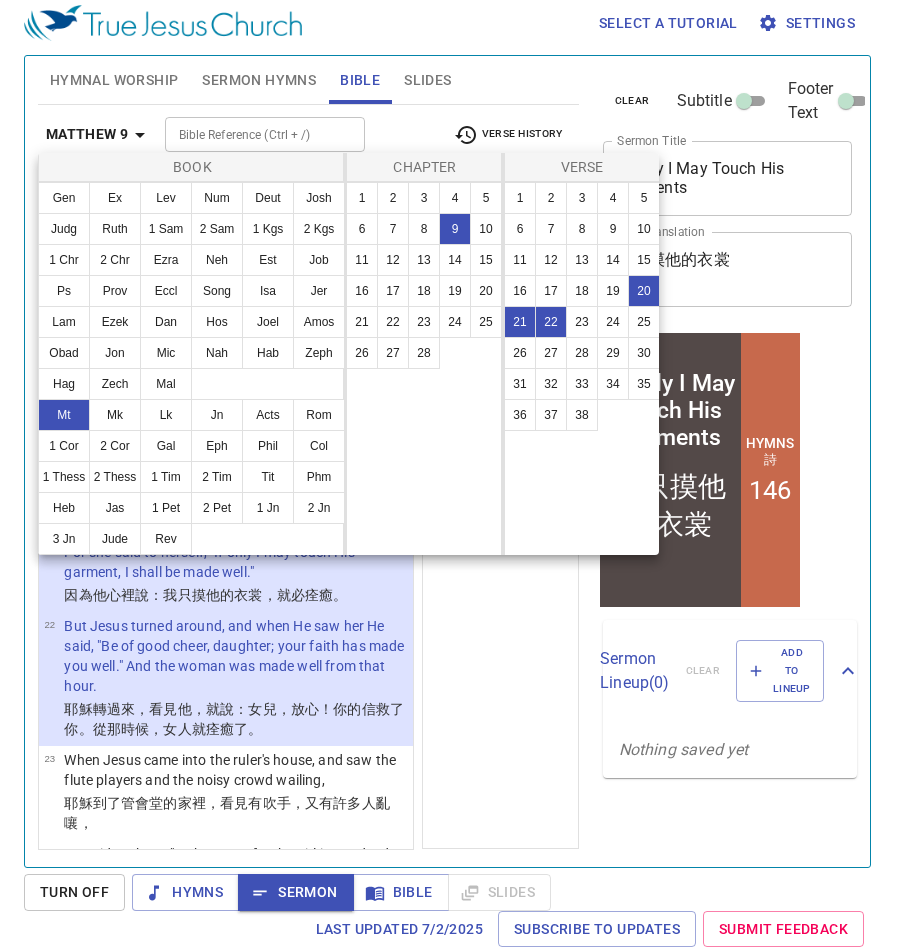 click at bounding box center [455, 473] 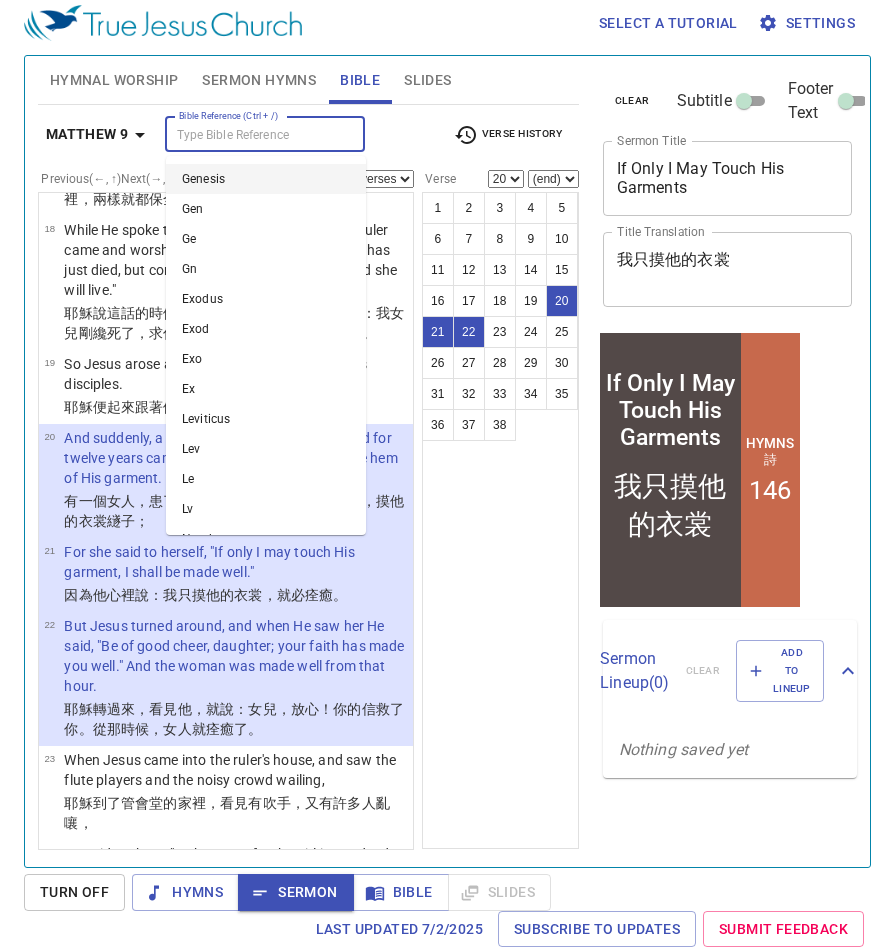 click on "Bible Reference (Ctrl + /)" at bounding box center [248, 134] 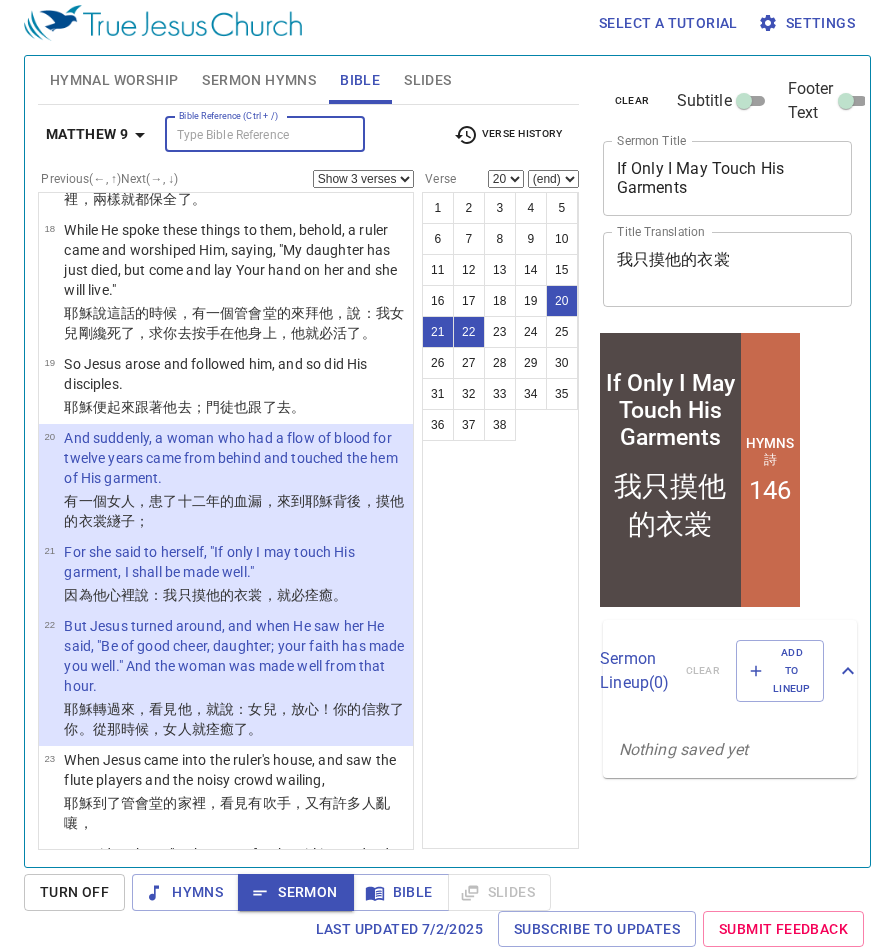 click on "Bible Reference (Ctrl + /)" at bounding box center (248, 134) 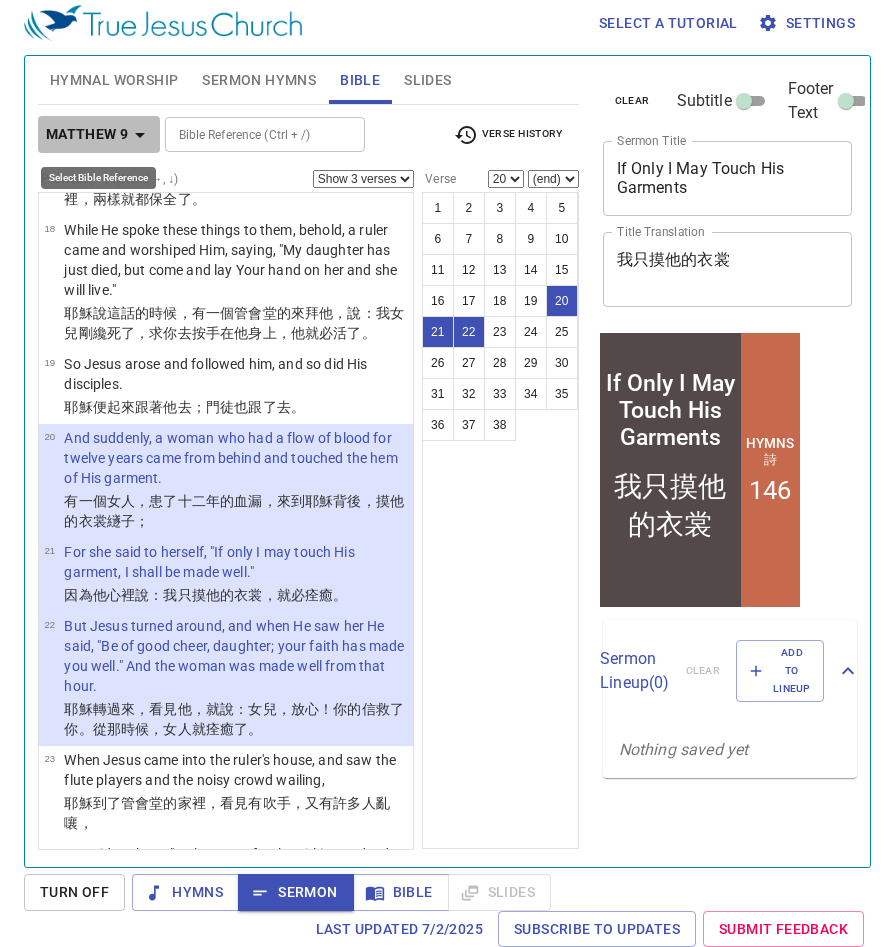 click on "Matthew 9" at bounding box center (87, 134) 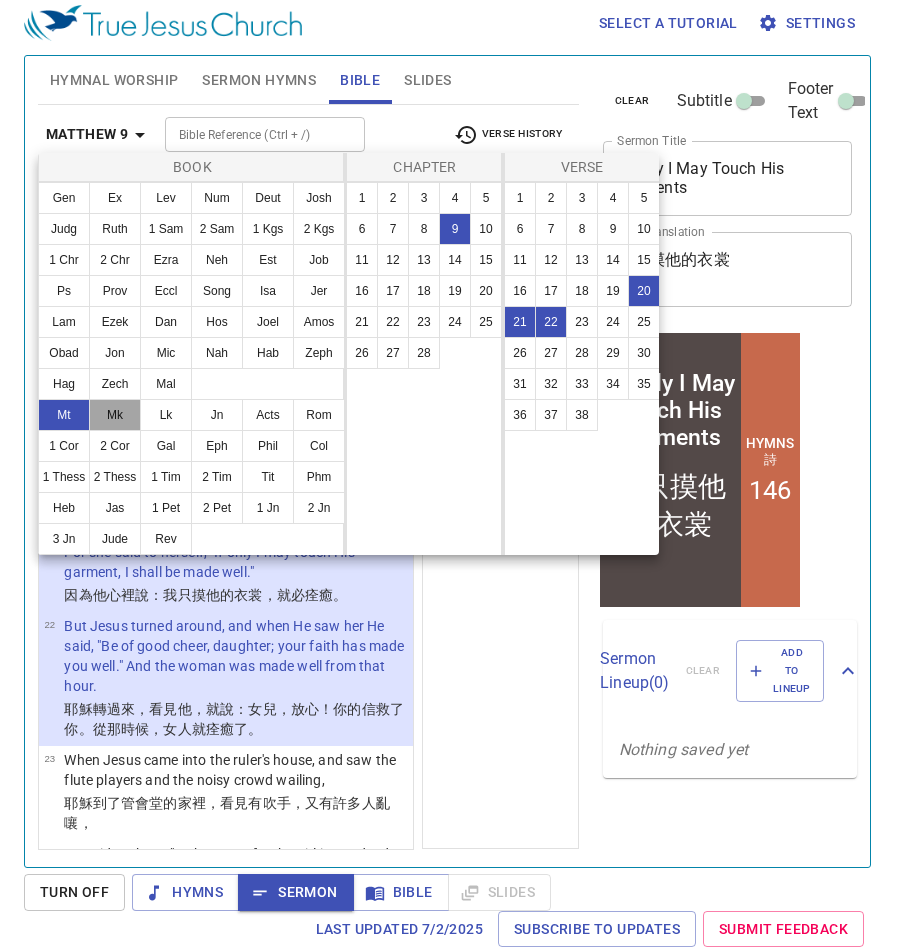 click on "Mk" at bounding box center [115, 415] 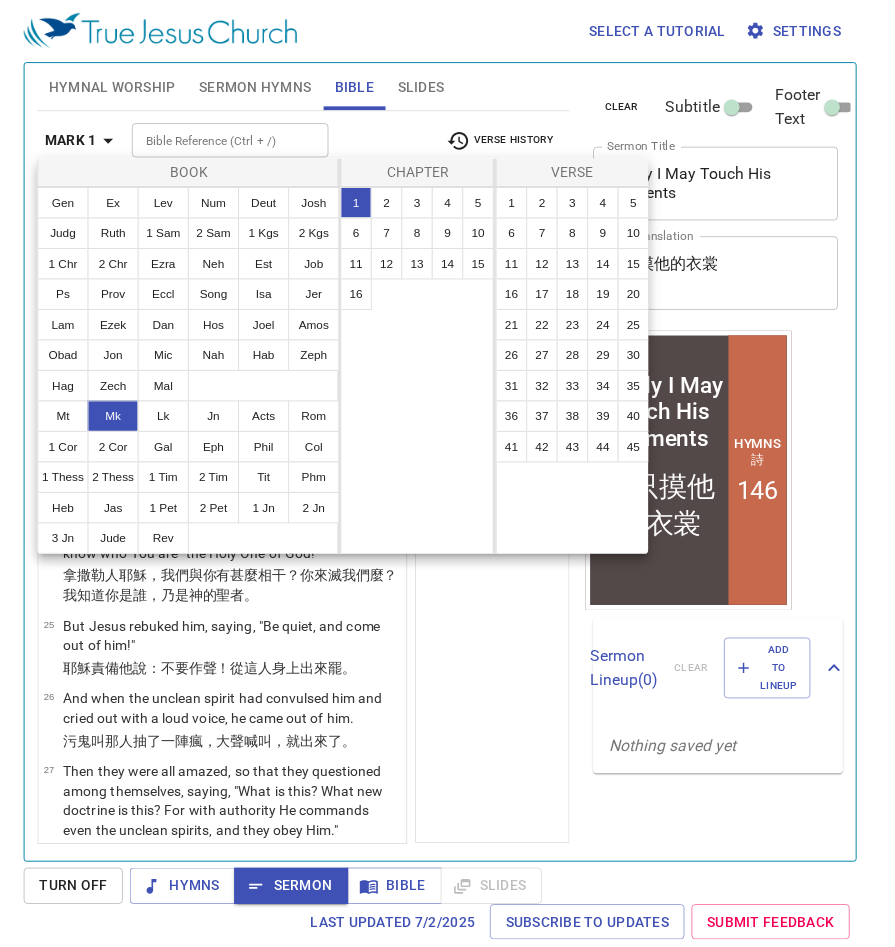 scroll, scrollTop: 0, scrollLeft: 0, axis: both 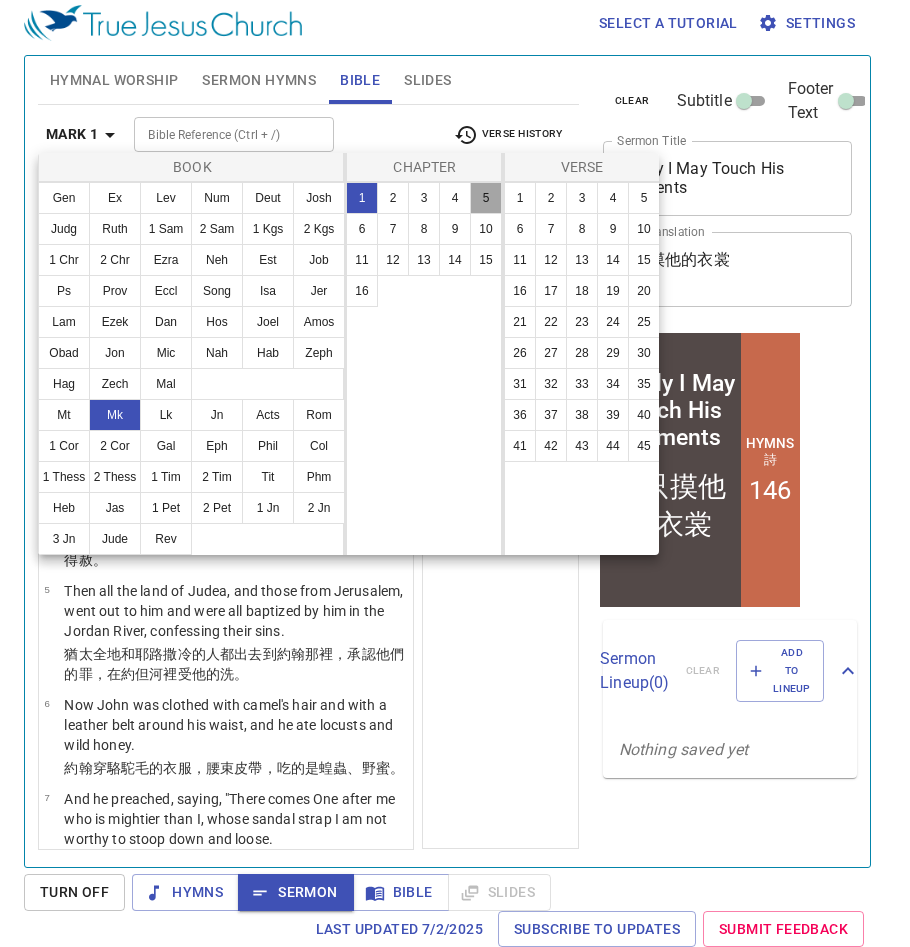 click on "5" at bounding box center (486, 198) 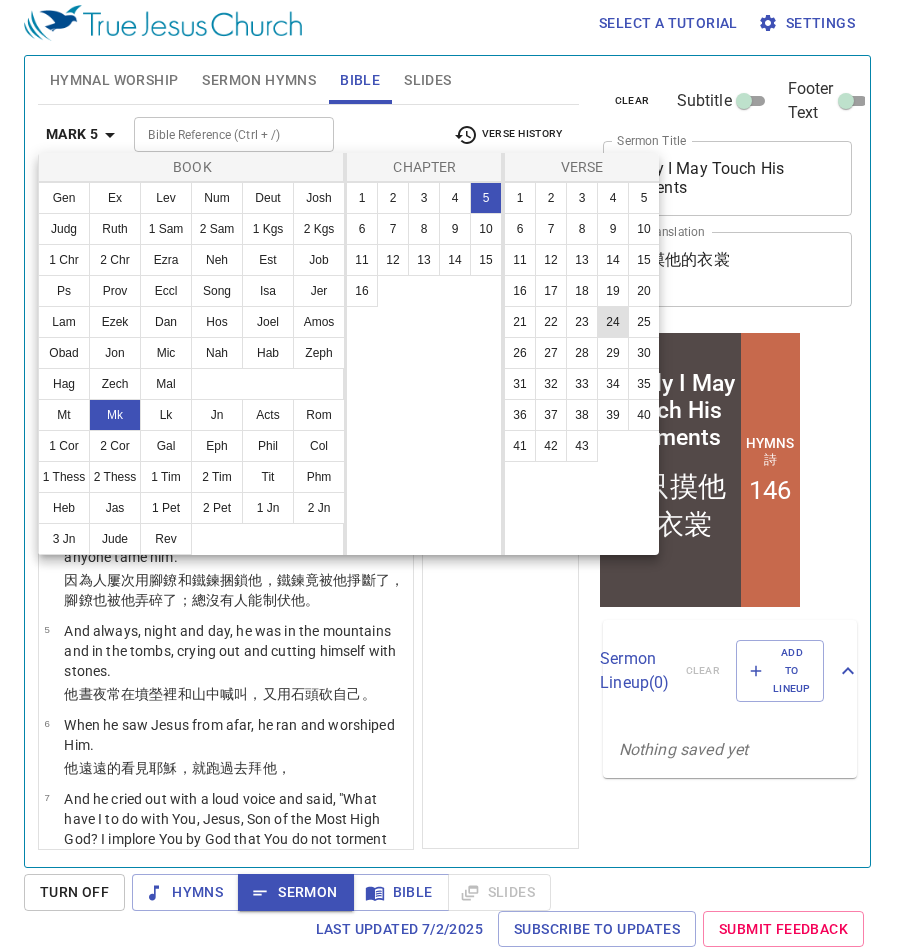 click on "24" at bounding box center (613, 322) 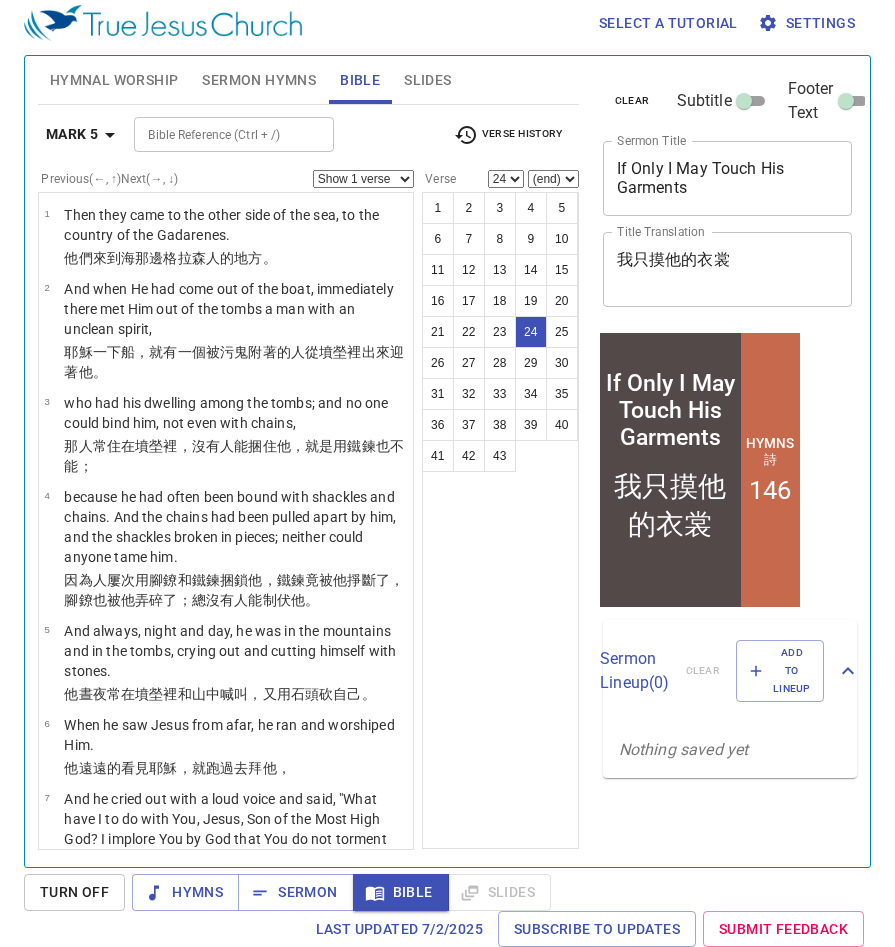 scroll, scrollTop: 2240, scrollLeft: 0, axis: vertical 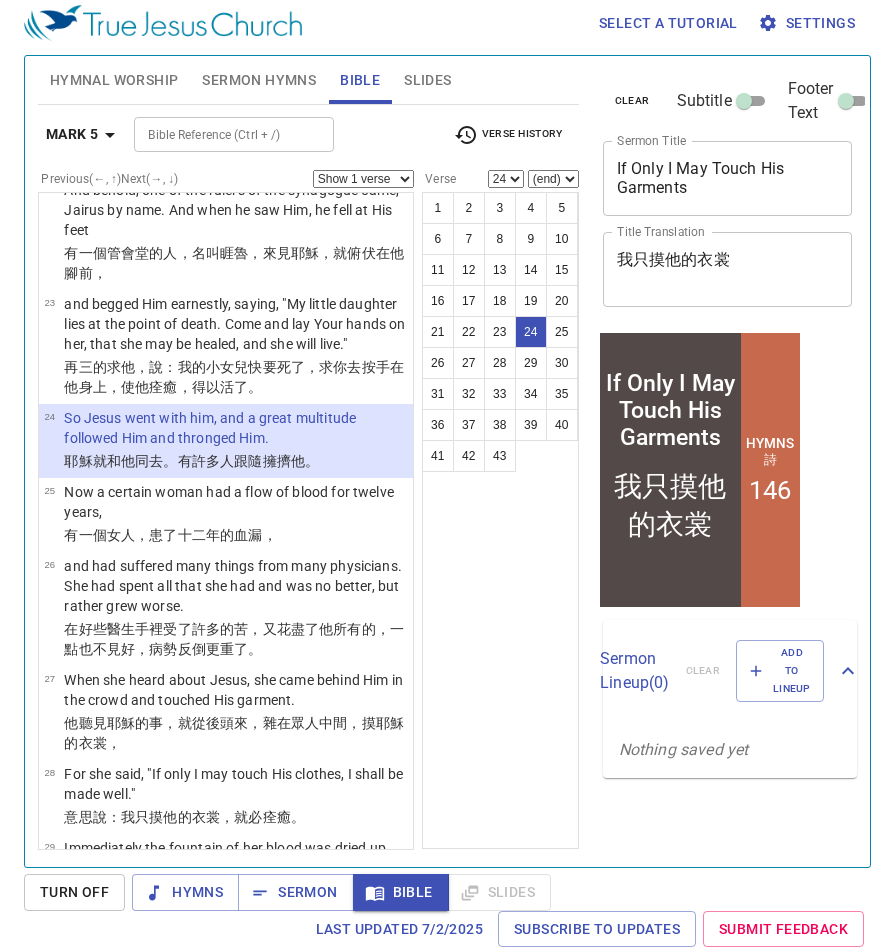 click on "Show 1 verse Show 2 verses Show 3 verses Show 4 verses Show 5 verses" at bounding box center (363, 179) 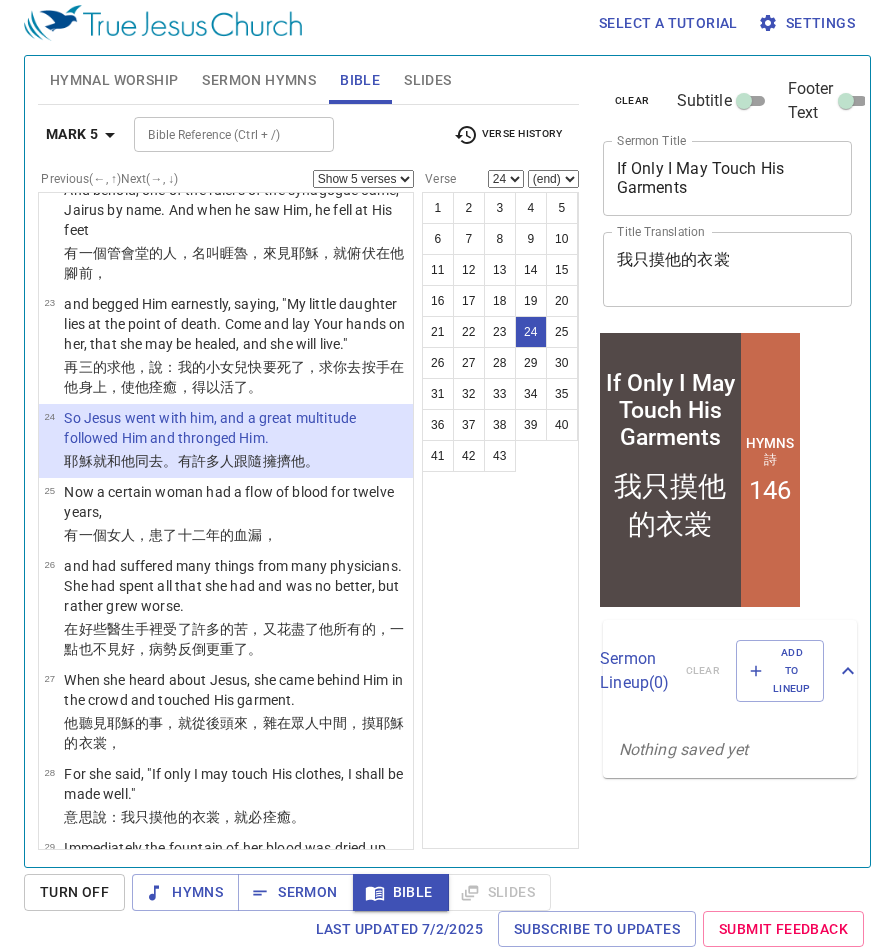 click on "Show 1 verse Show 2 verses Show 3 verses Show 4 verses Show 5 verses" at bounding box center (363, 179) 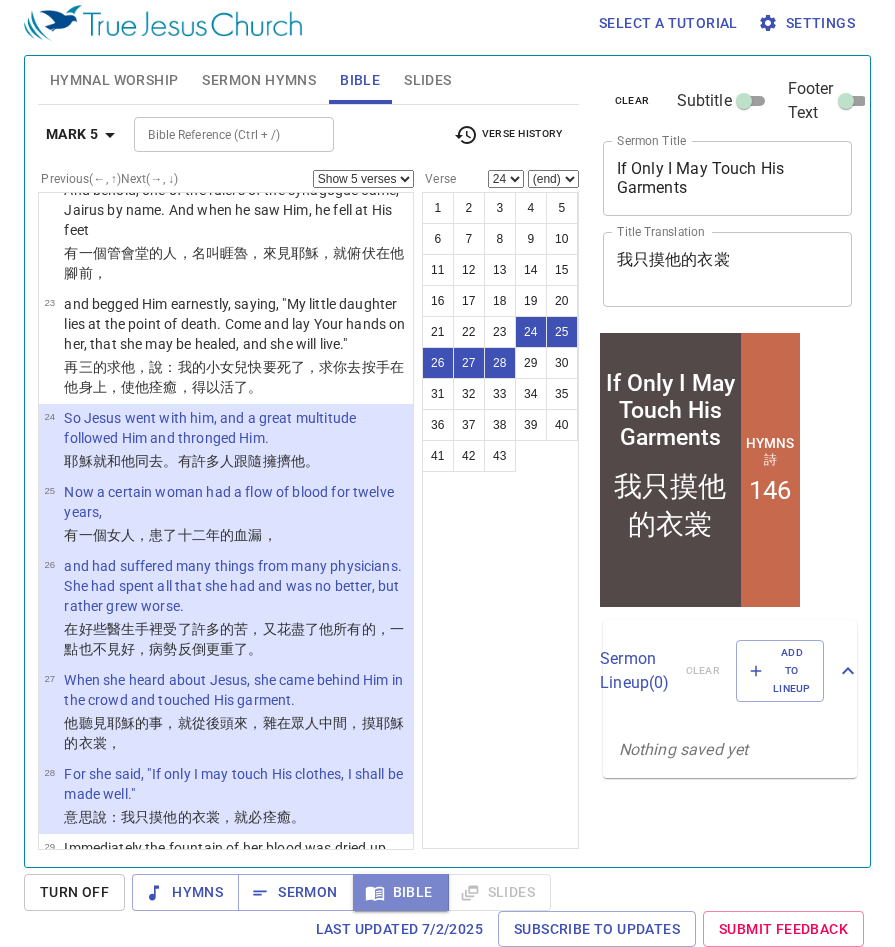 click 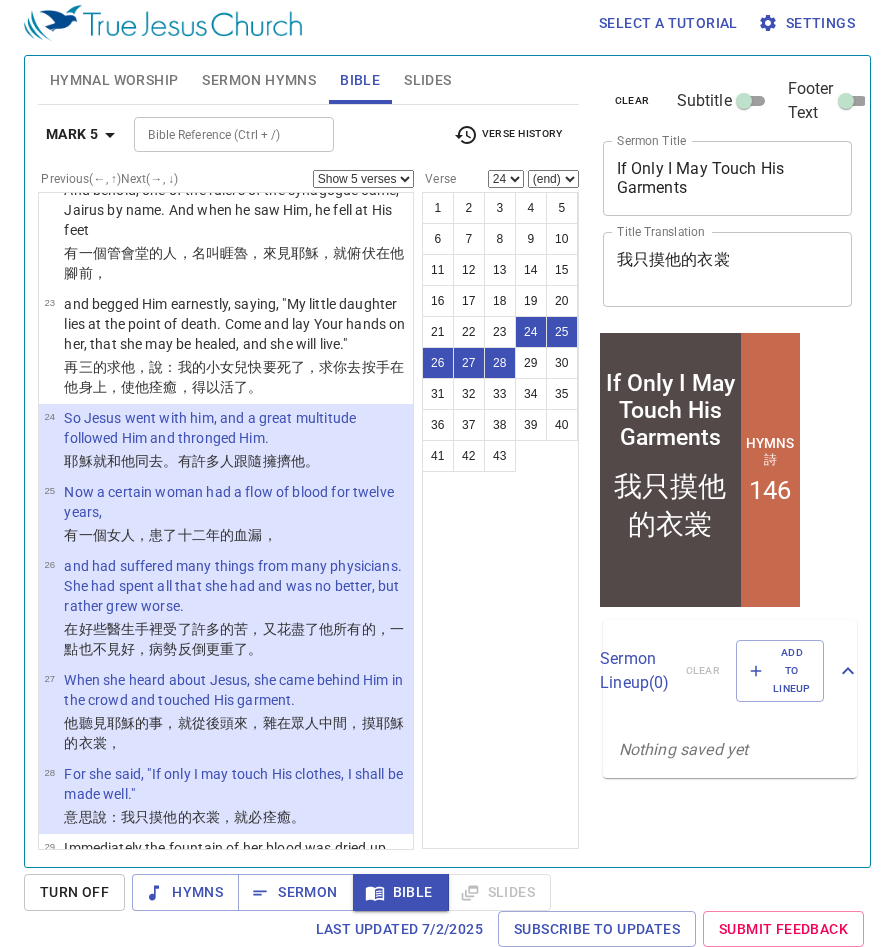 click on "Turn Off" at bounding box center [74, 892] 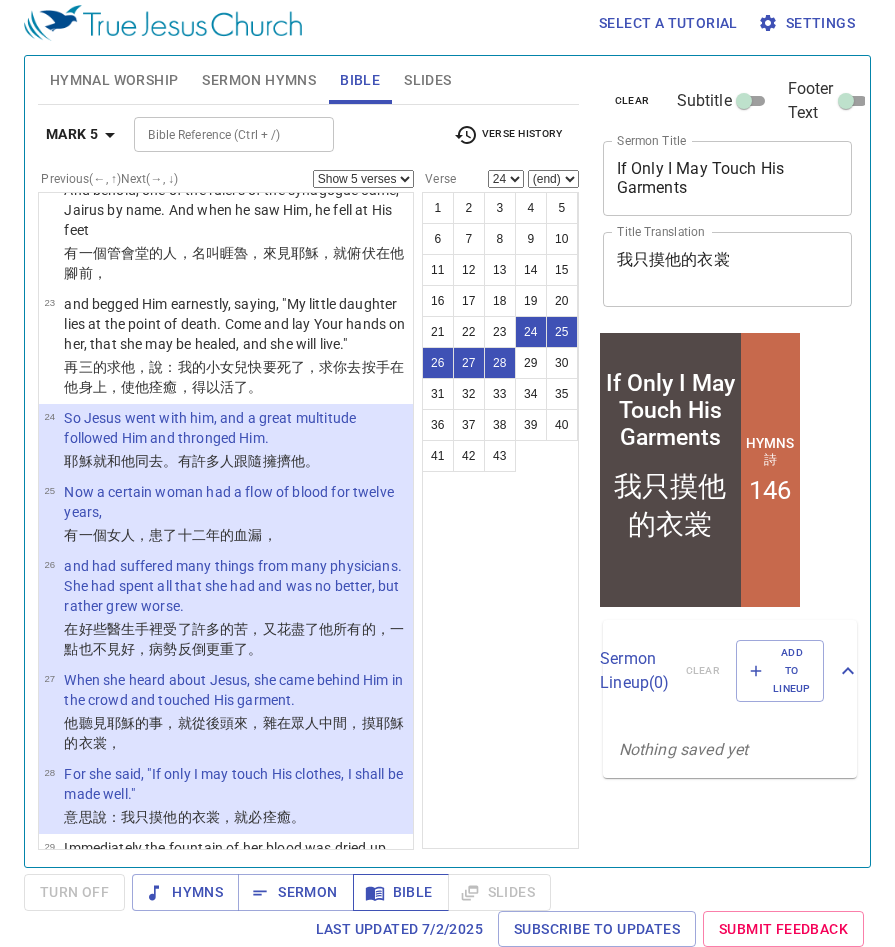 click on "Bible" at bounding box center [401, 892] 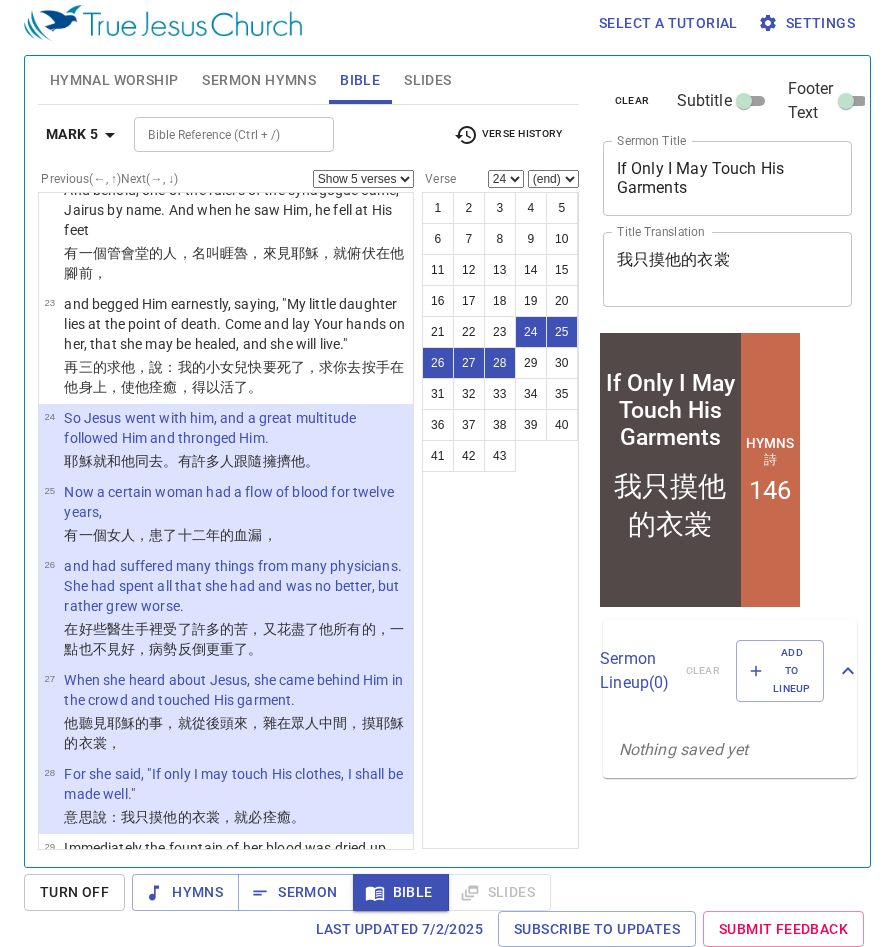 drag, startPoint x: 66, startPoint y: 906, endPoint x: 64, endPoint y: 895, distance: 11.18034 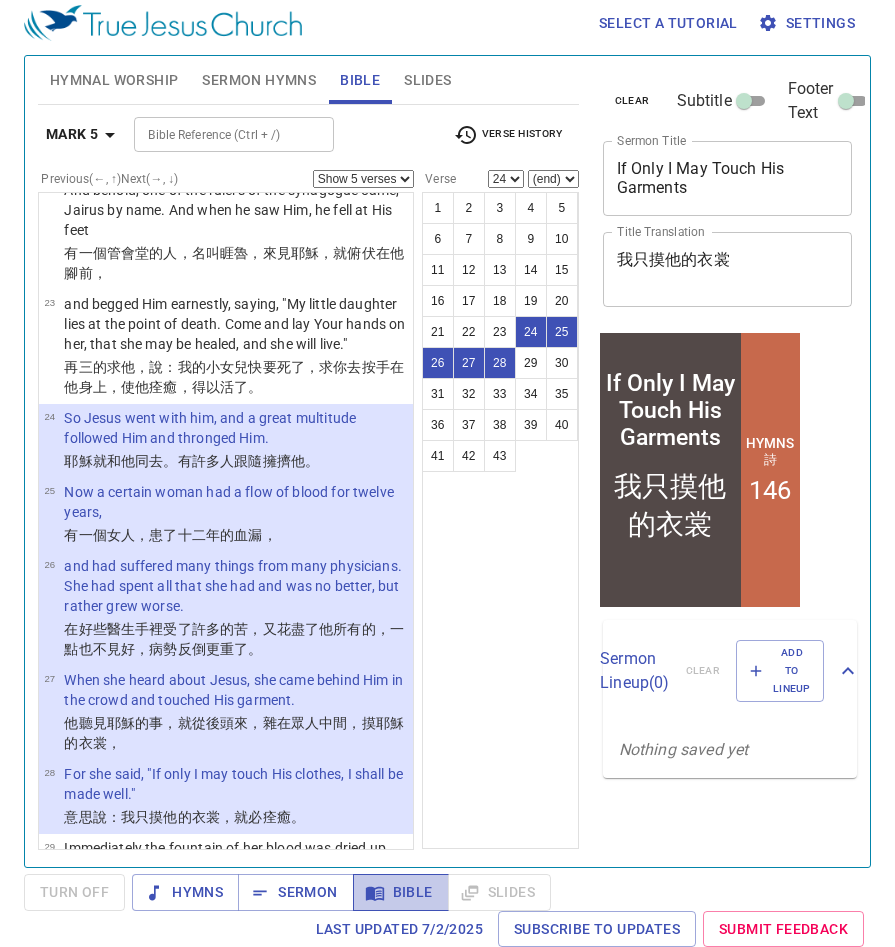 click on "Bible" at bounding box center [401, 892] 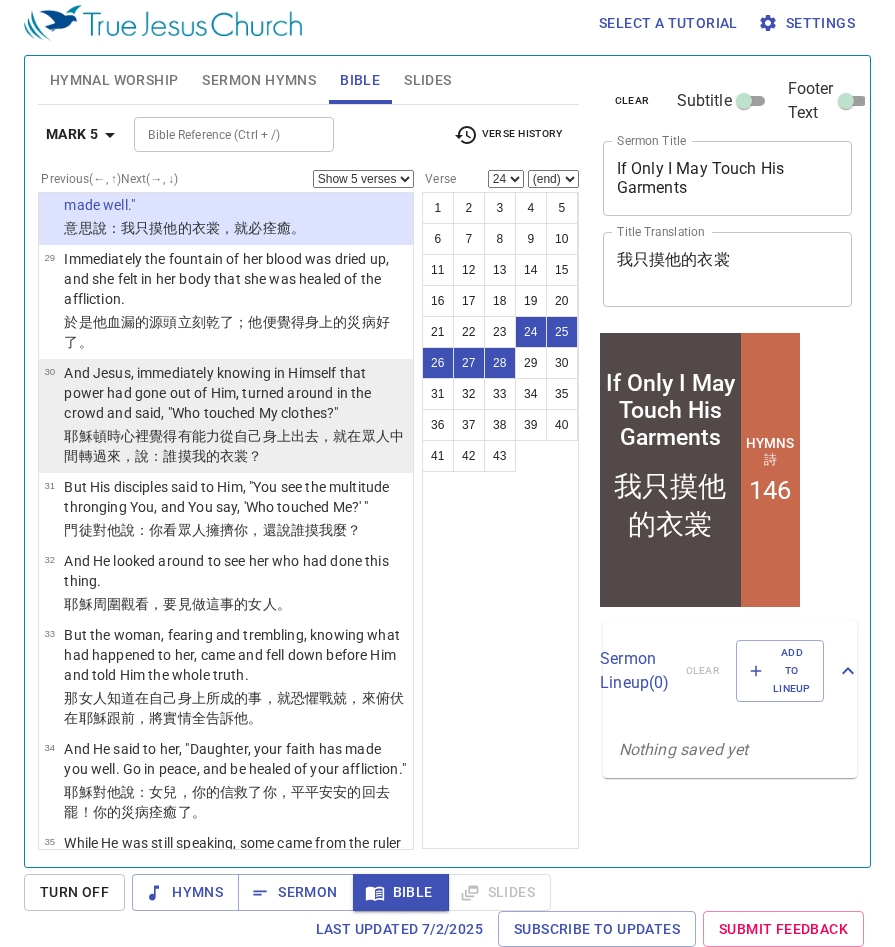 scroll, scrollTop: 2840, scrollLeft: 0, axis: vertical 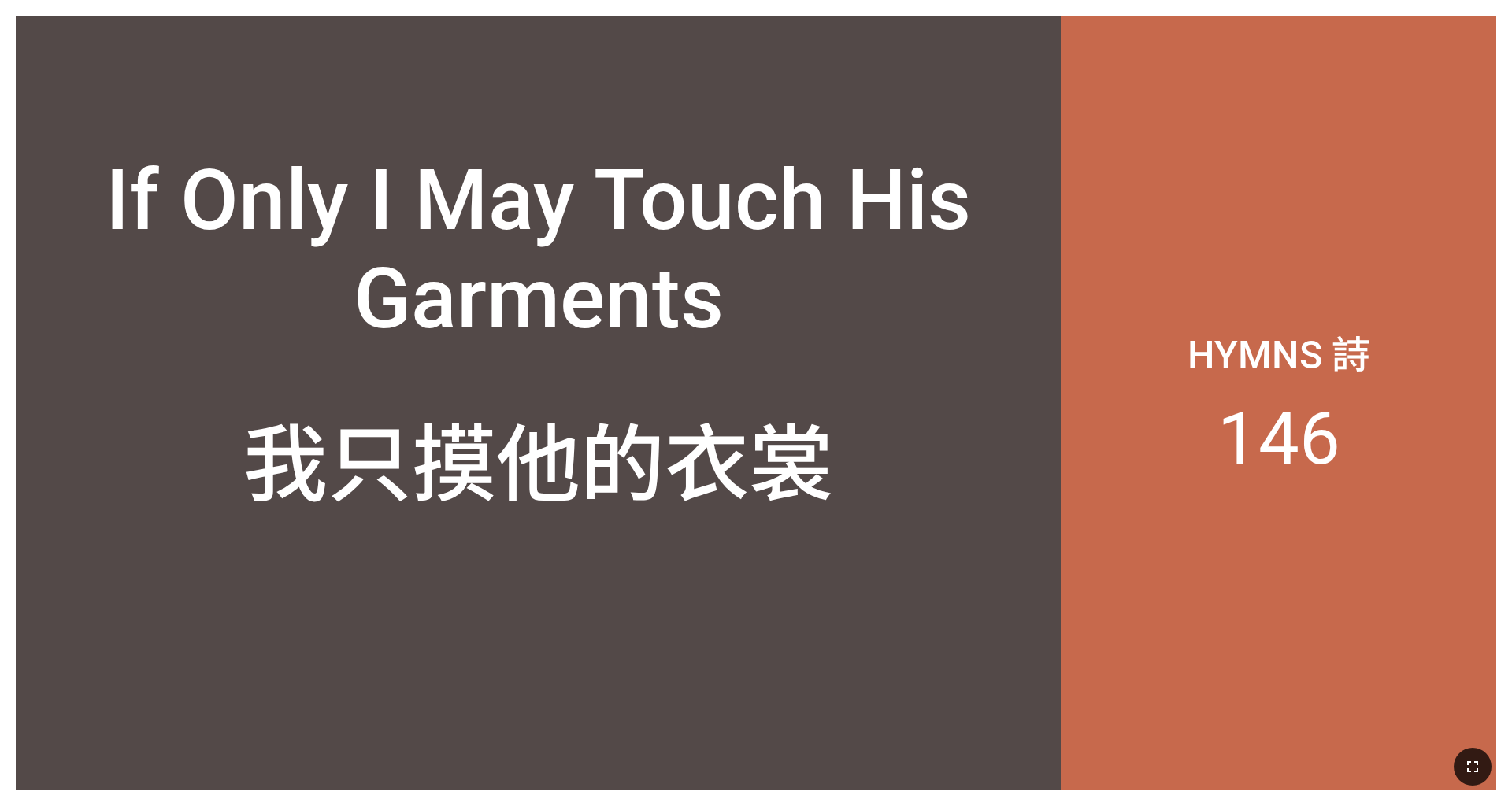 click at bounding box center (1473, 767) 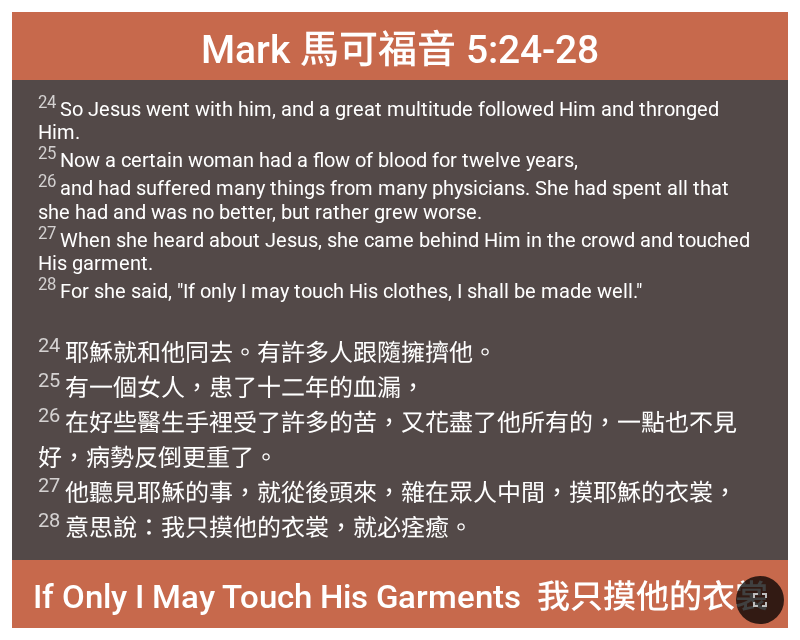 scroll, scrollTop: 0, scrollLeft: 0, axis: both 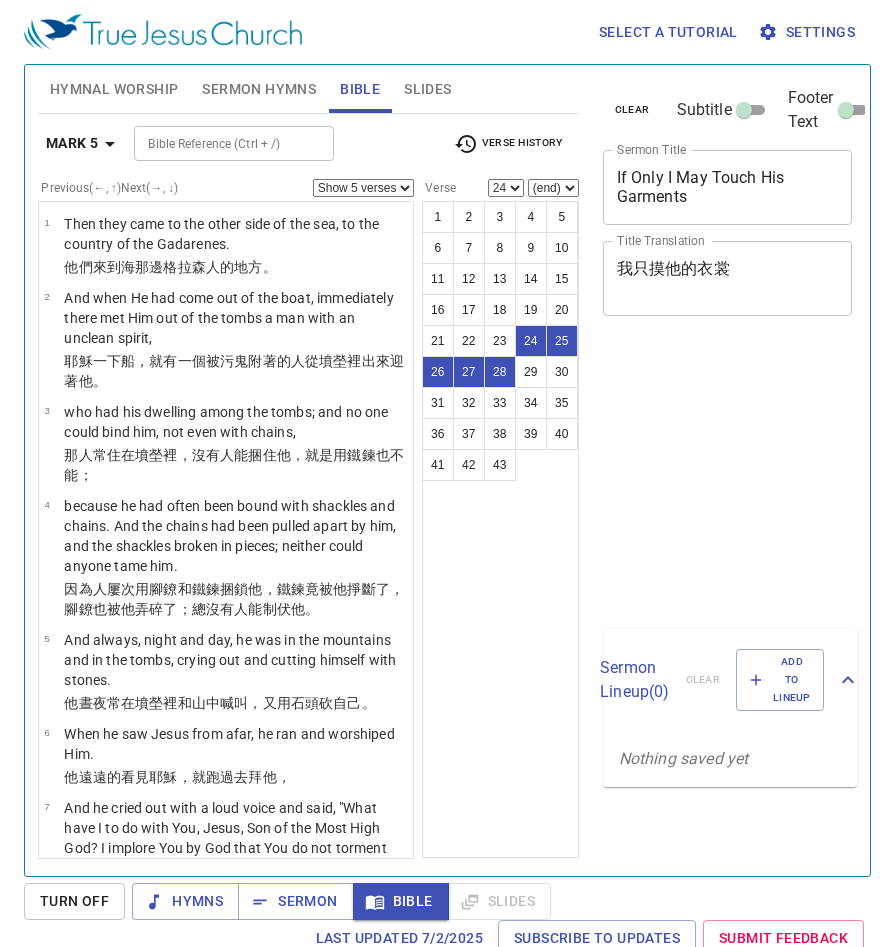 select on "5" 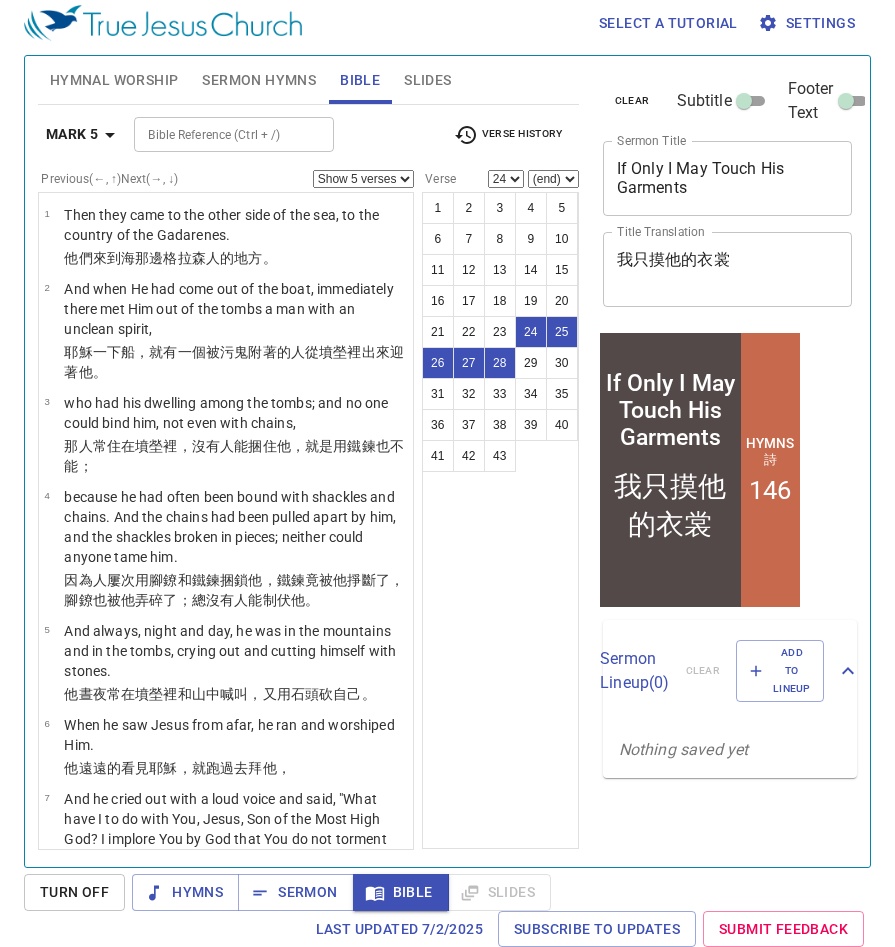 scroll, scrollTop: 9, scrollLeft: 0, axis: vertical 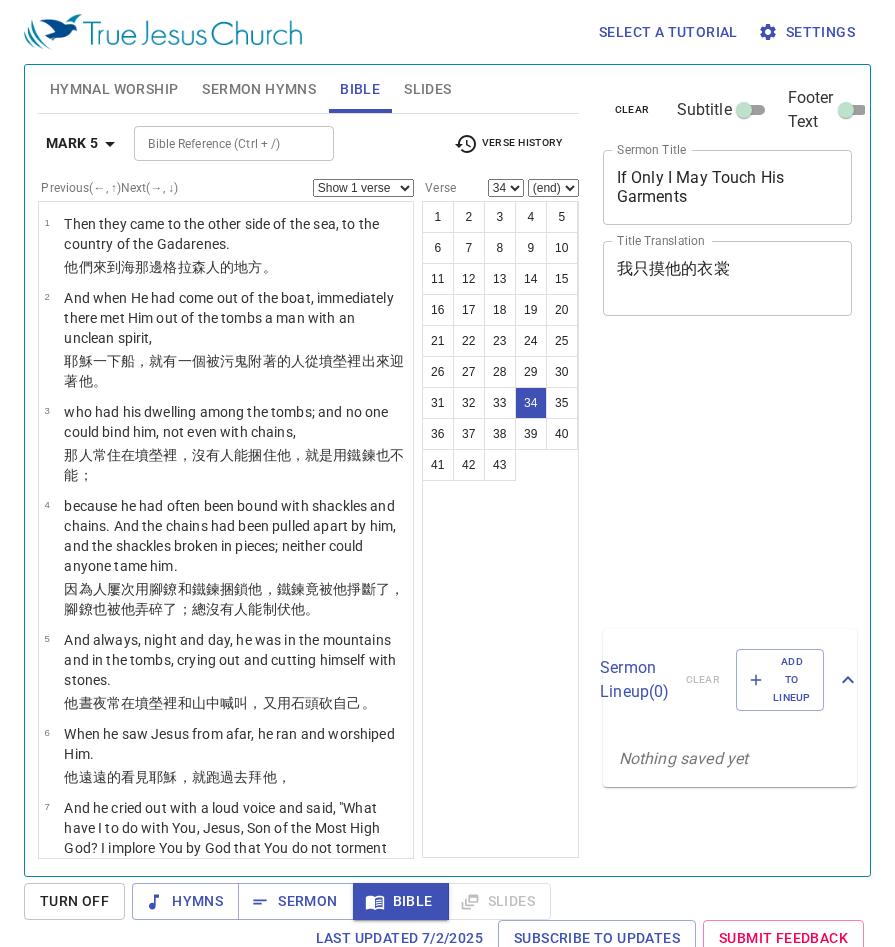 select on "34" 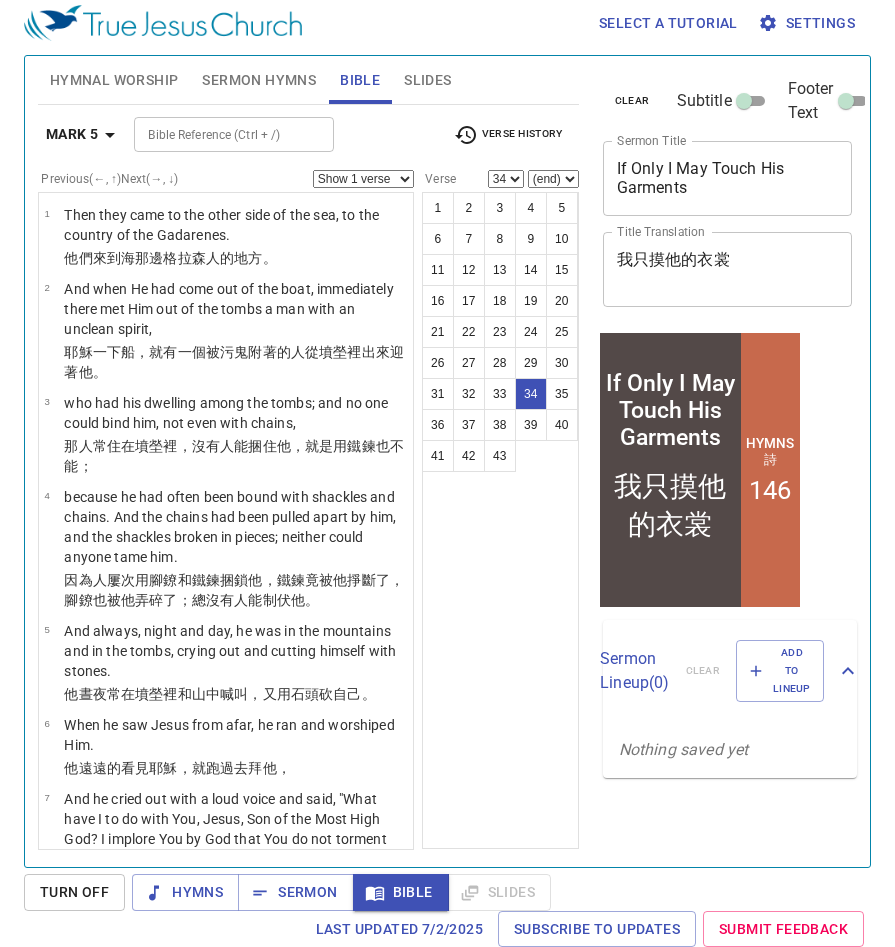 scroll, scrollTop: 0, scrollLeft: 0, axis: both 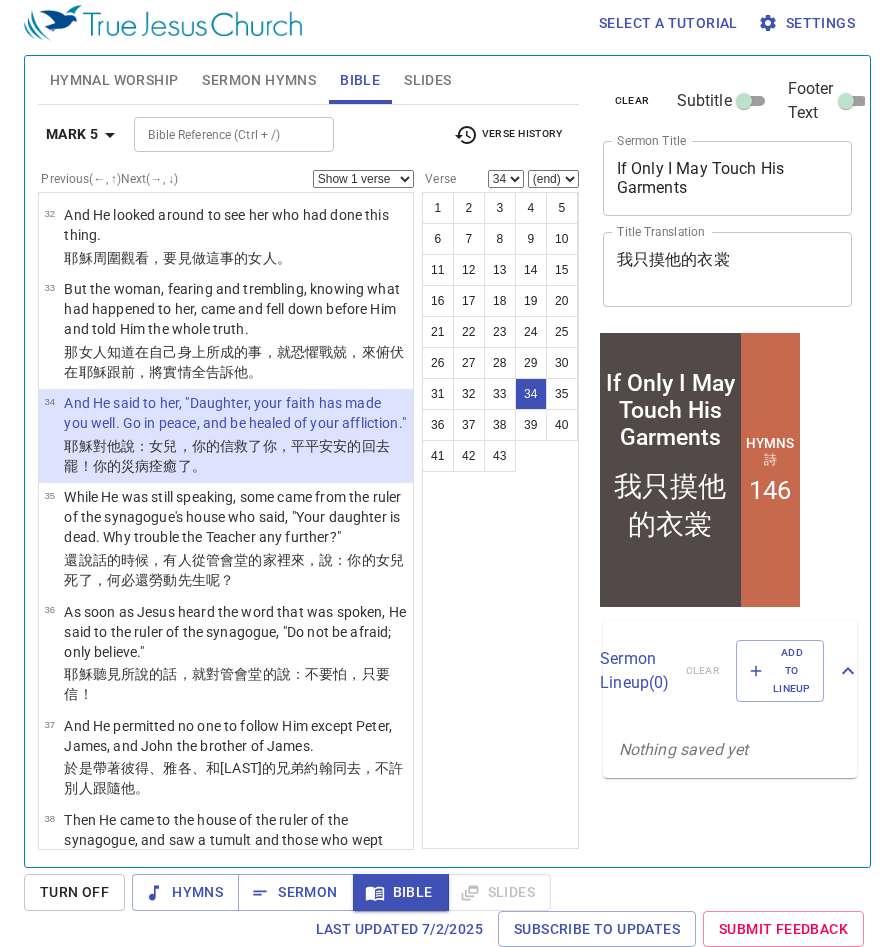 click on "Select a tutorial Settings" at bounding box center [443, 23] 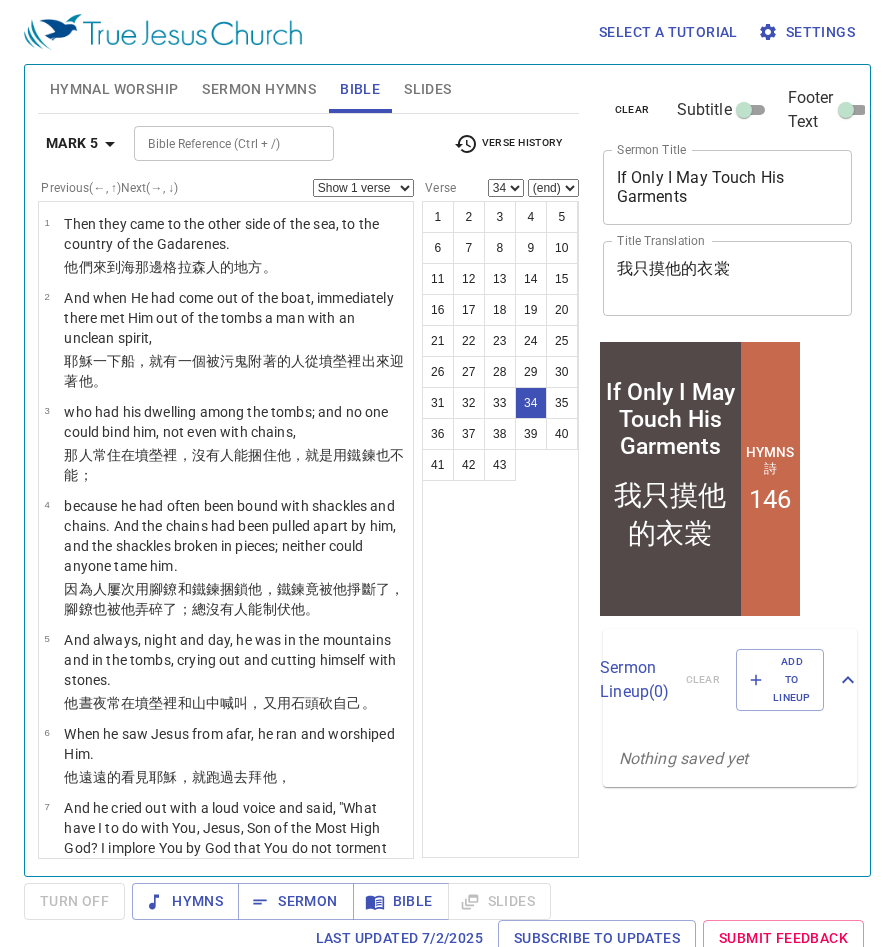 scroll, scrollTop: 9, scrollLeft: 0, axis: vertical 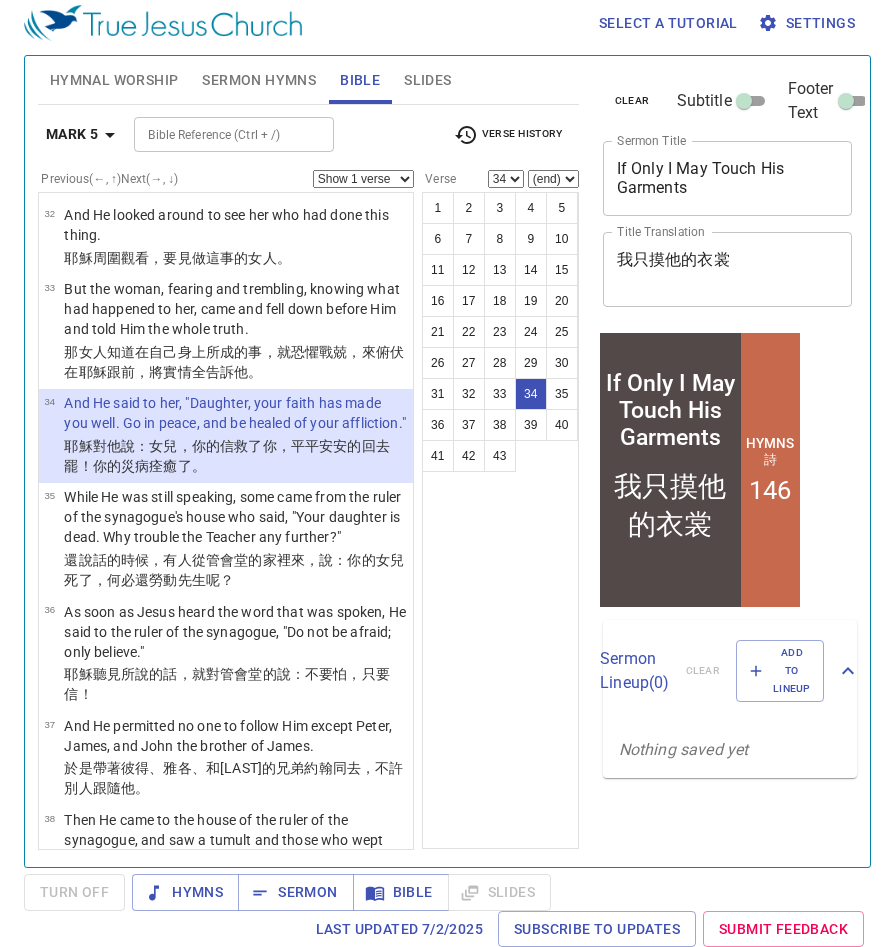drag, startPoint x: 536, startPoint y: 636, endPoint x: 484, endPoint y: 616, distance: 55.713554 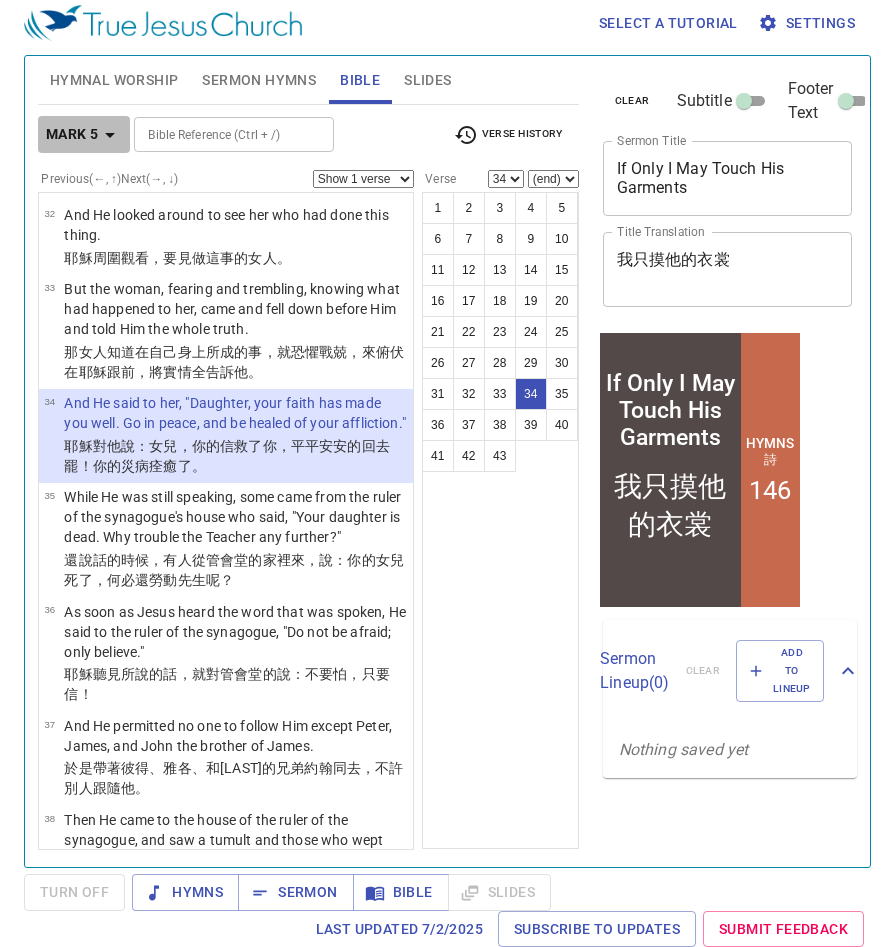 click on "Mark 5" at bounding box center [72, 134] 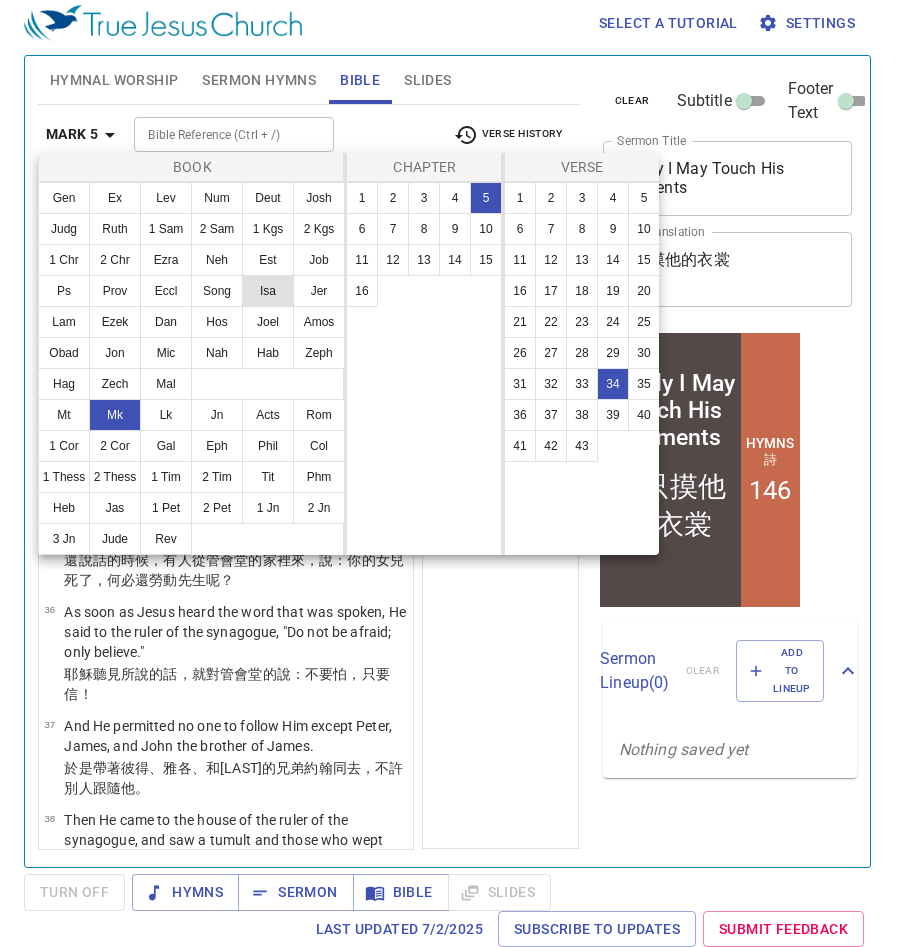 click on "Isa" at bounding box center [268, 291] 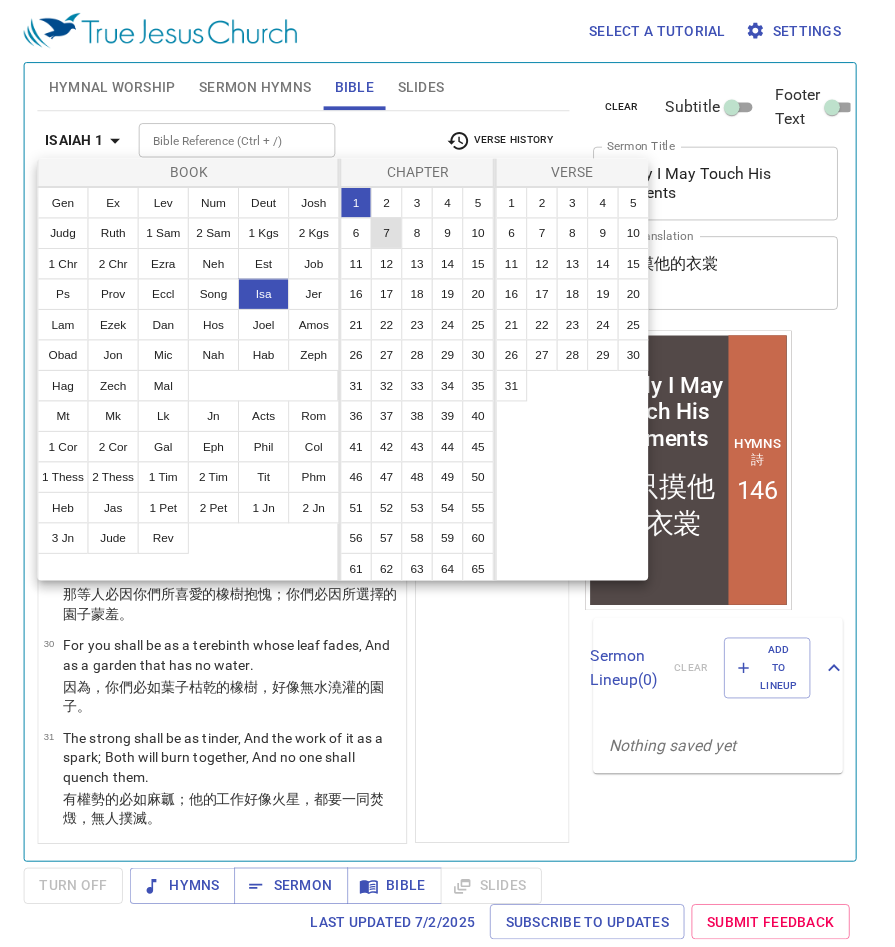 scroll, scrollTop: 0, scrollLeft: 0, axis: both 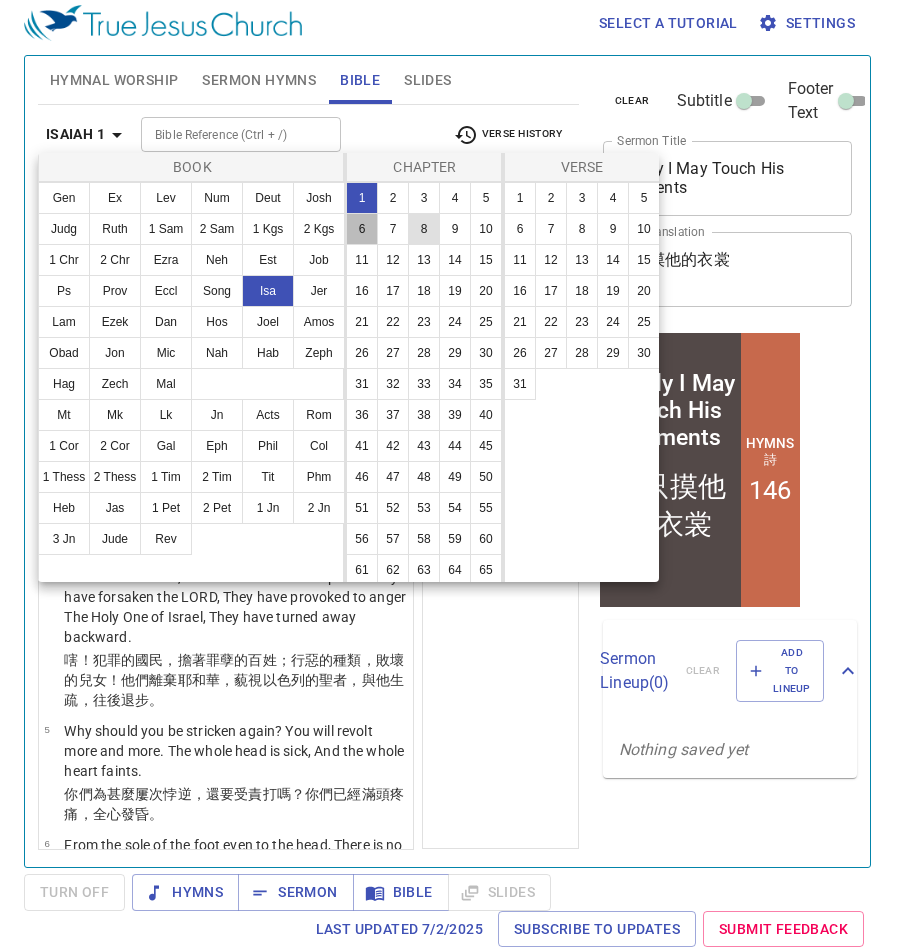 drag, startPoint x: 400, startPoint y: 239, endPoint x: 454, endPoint y: 225, distance: 55.7853 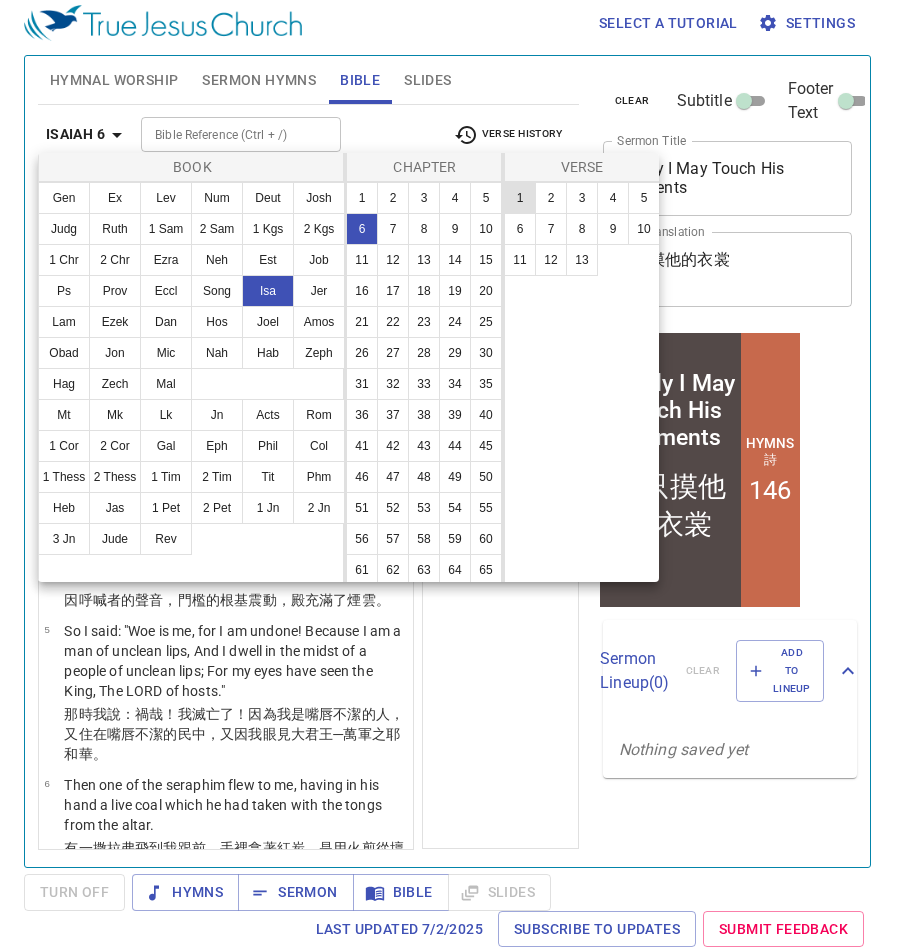 click on "1" at bounding box center [520, 198] 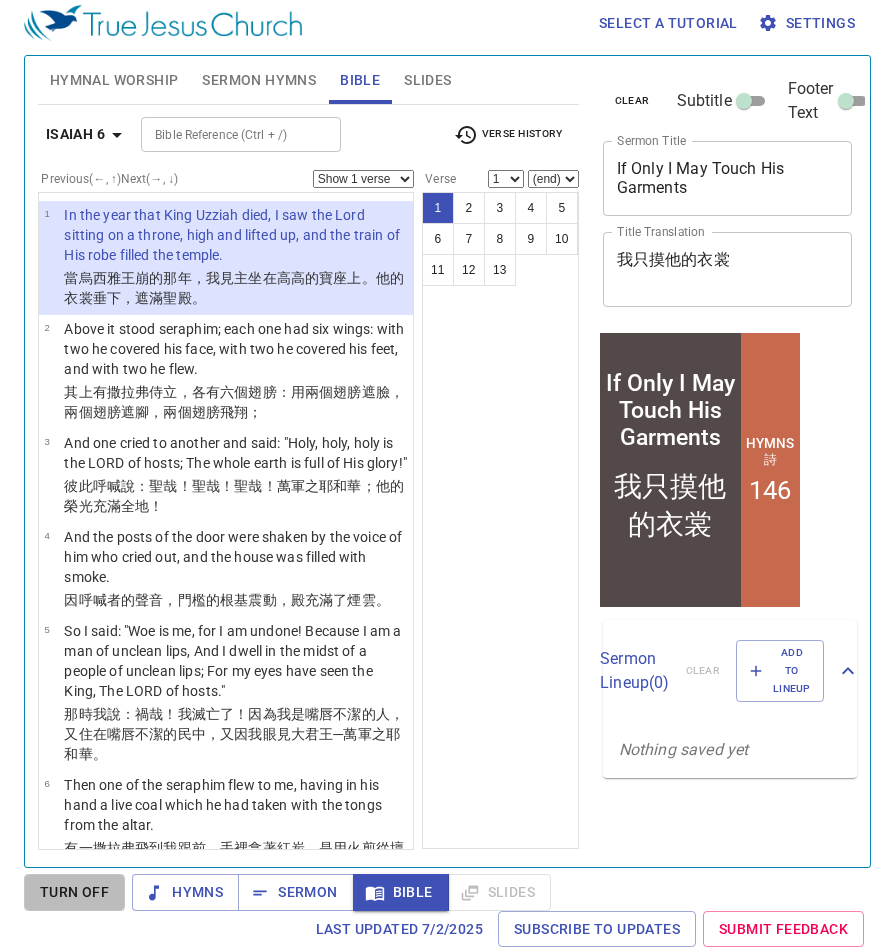 click on "Turn Off" at bounding box center [74, 892] 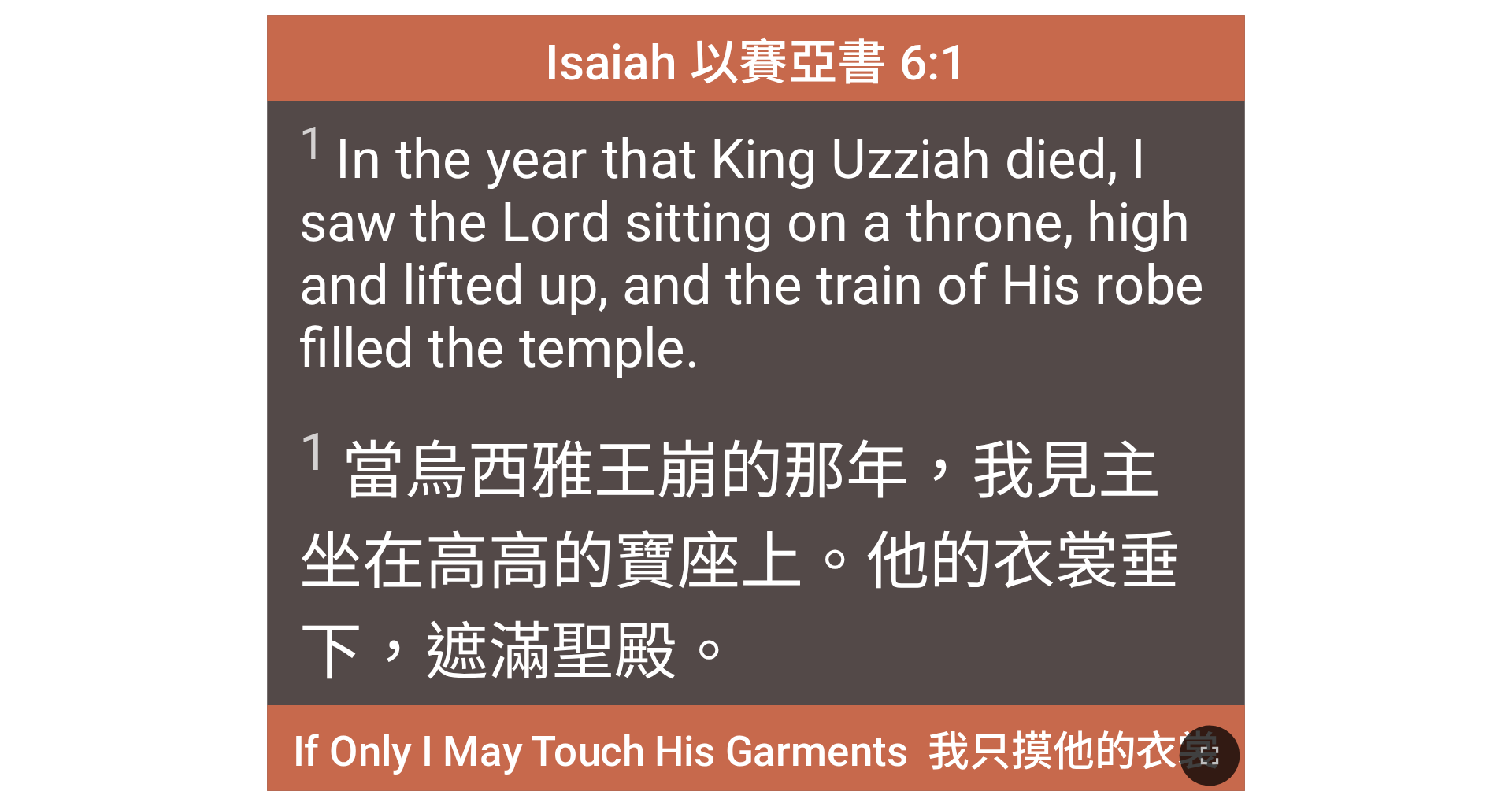 scroll, scrollTop: 0, scrollLeft: 0, axis: both 